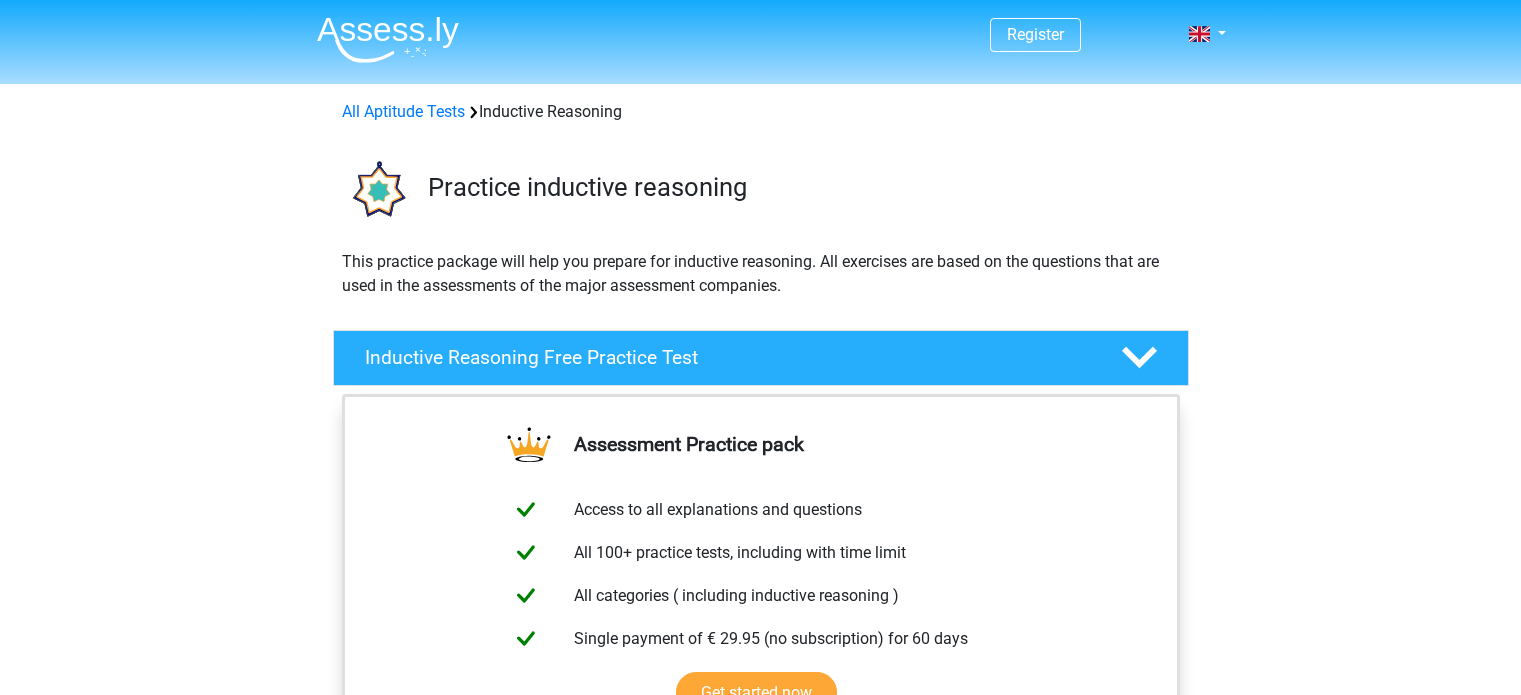 scroll, scrollTop: 0, scrollLeft: 0, axis: both 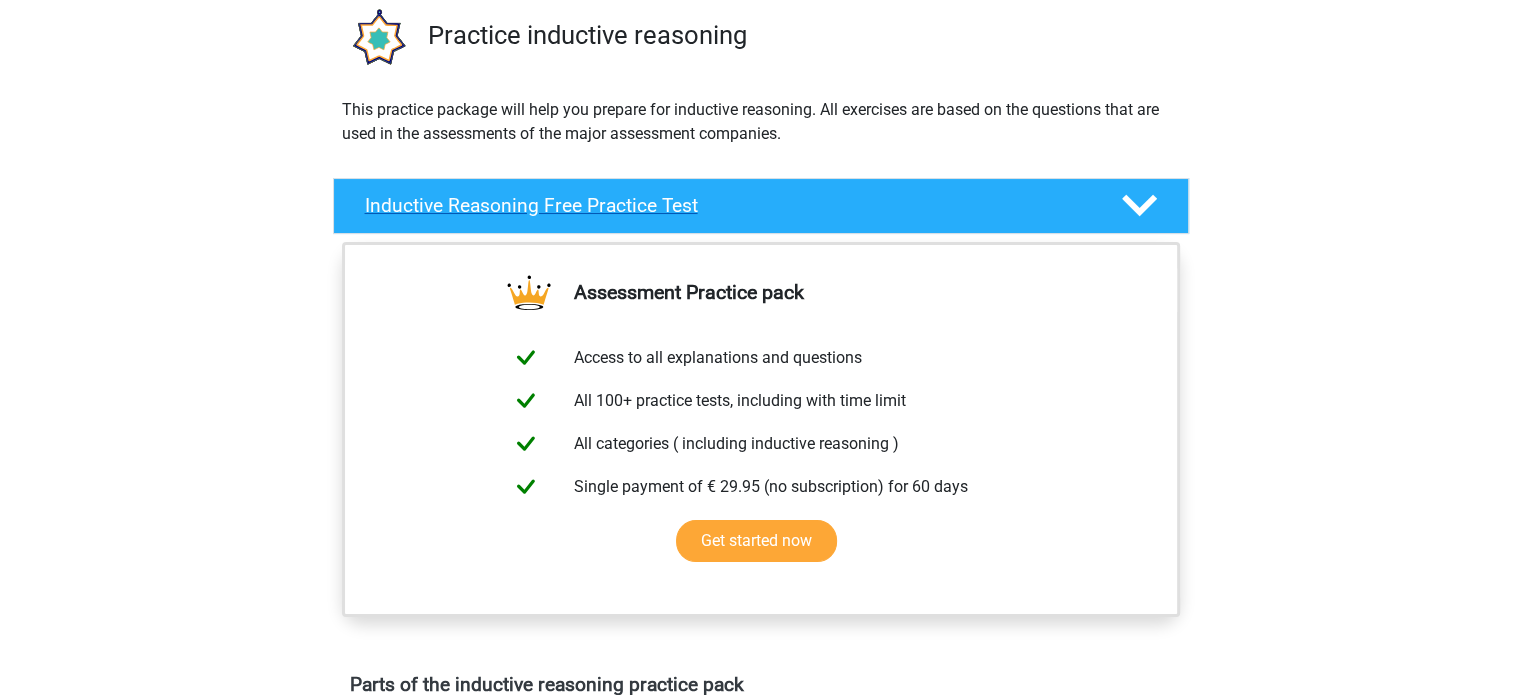 click at bounding box center (1139, 205) 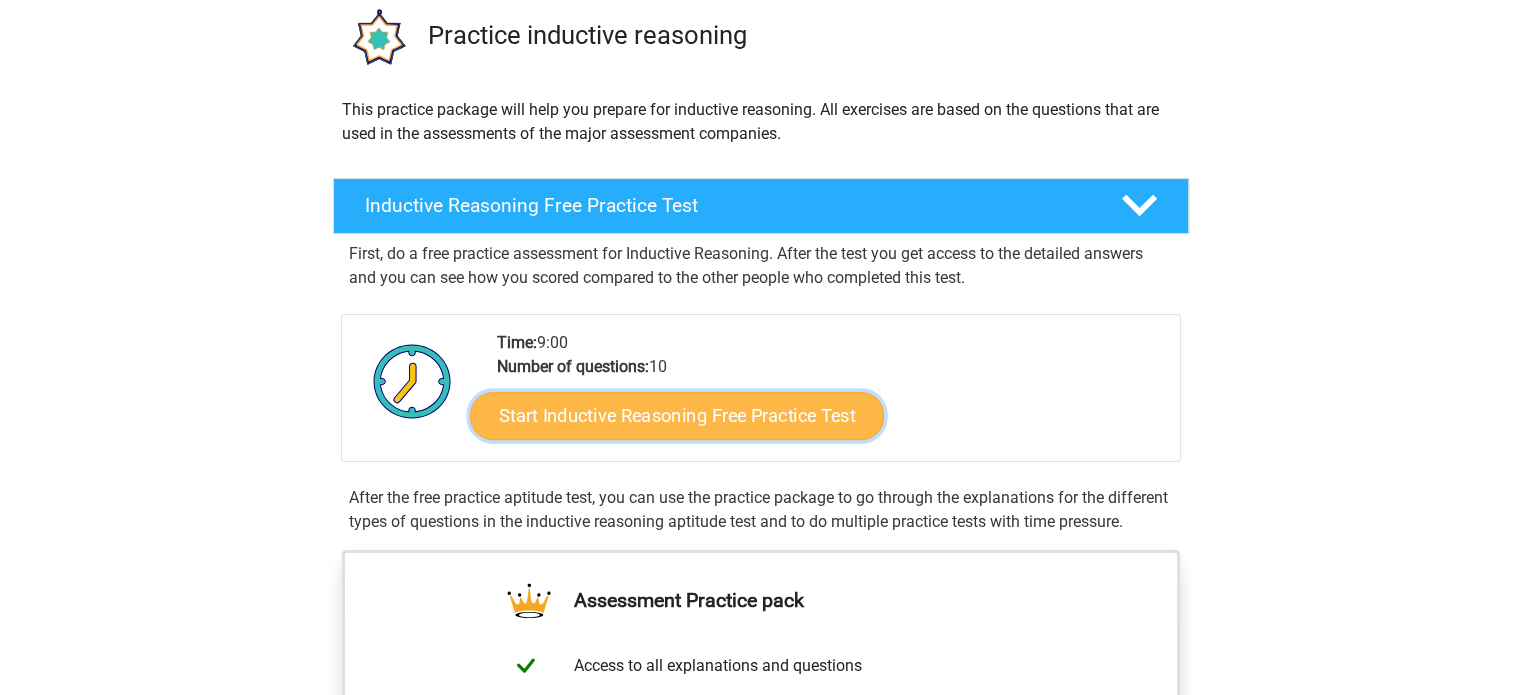 click on "Start Inductive Reasoning
Free Practice Test" at bounding box center [677, 415] 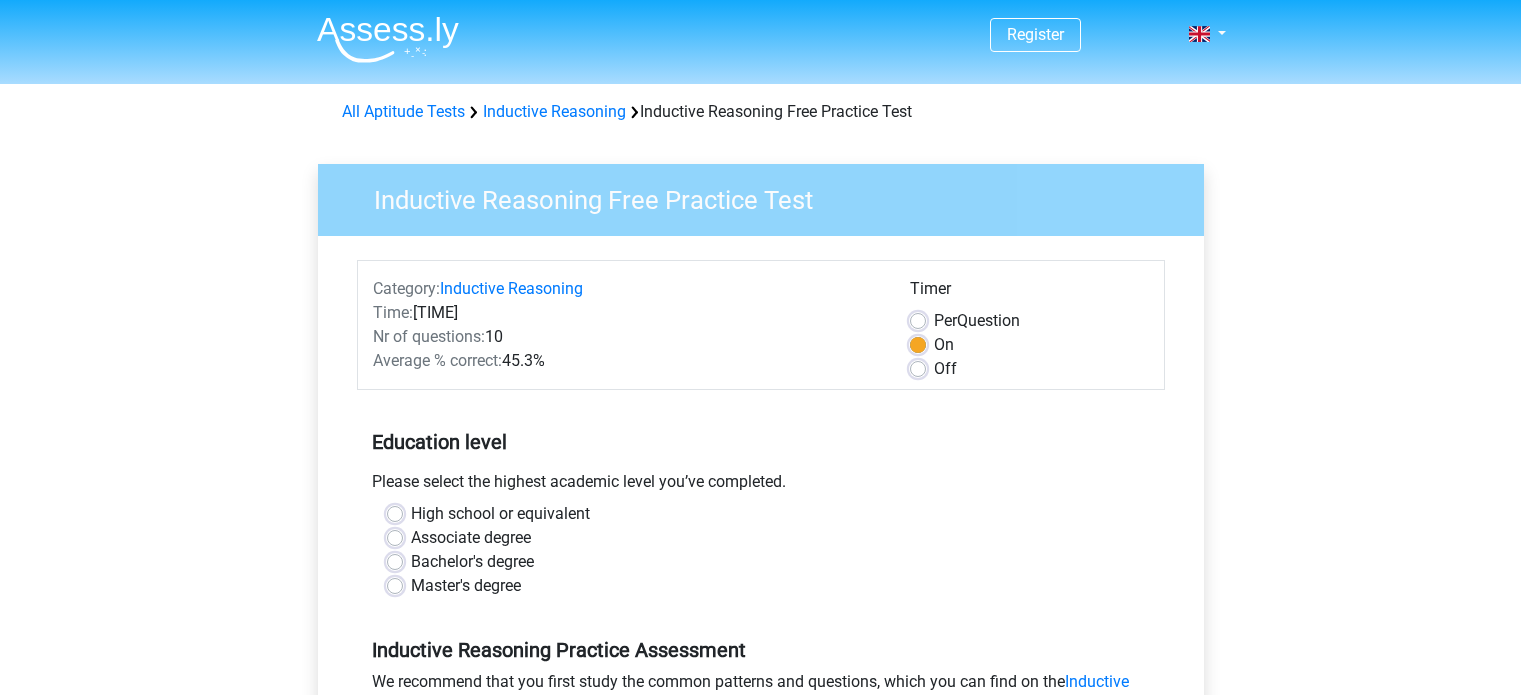 scroll, scrollTop: 0, scrollLeft: 0, axis: both 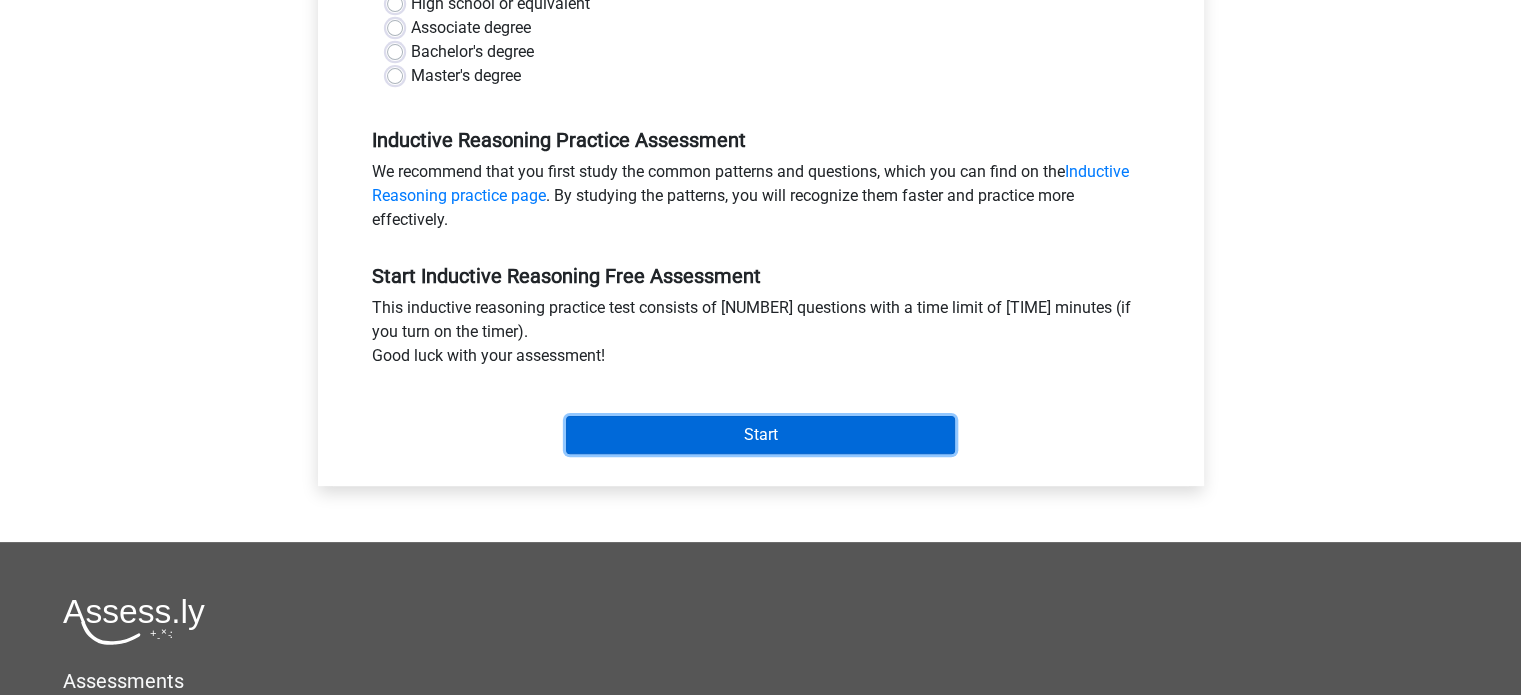click on "Start" at bounding box center (760, 435) 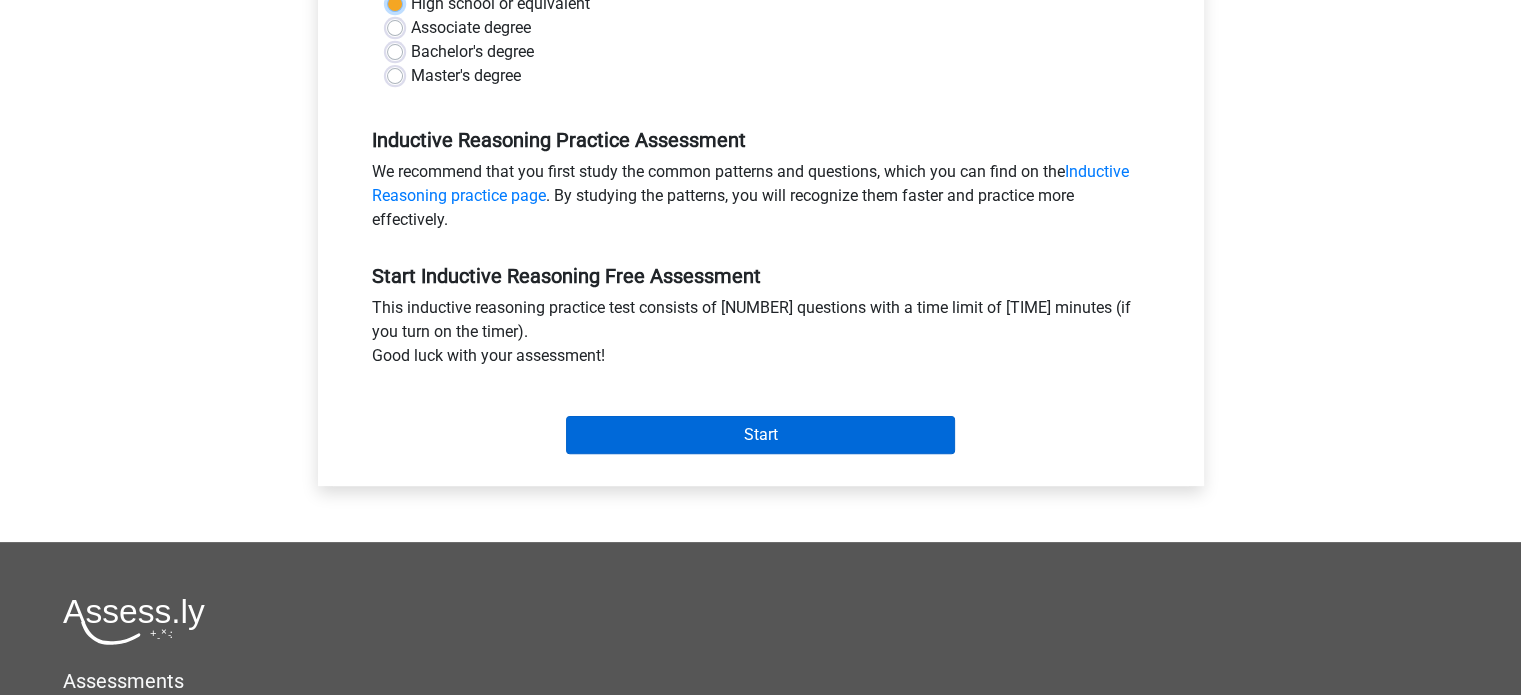 scroll, scrollTop: 501, scrollLeft: 0, axis: vertical 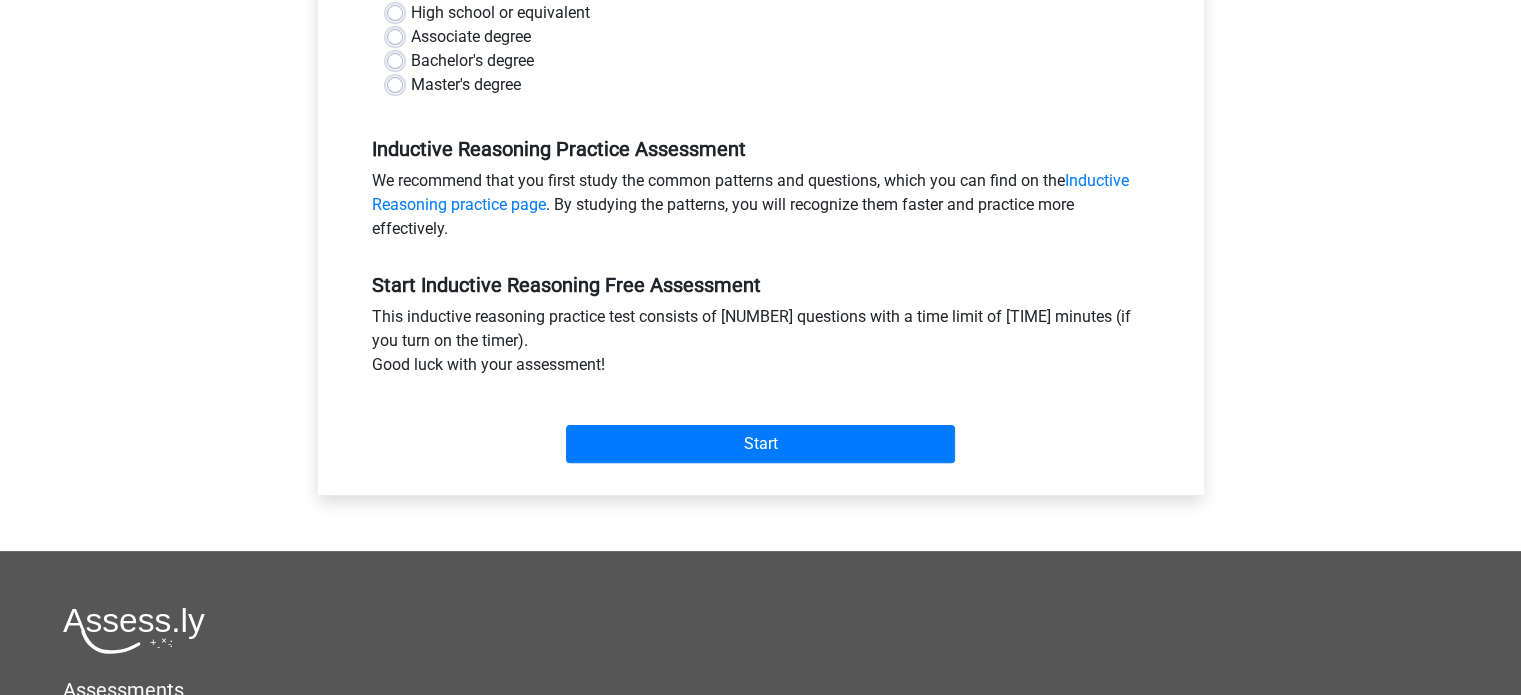 click on "High school or equivalent
Associate degree
Bachelor's degree
Master's degree" at bounding box center (761, 57) 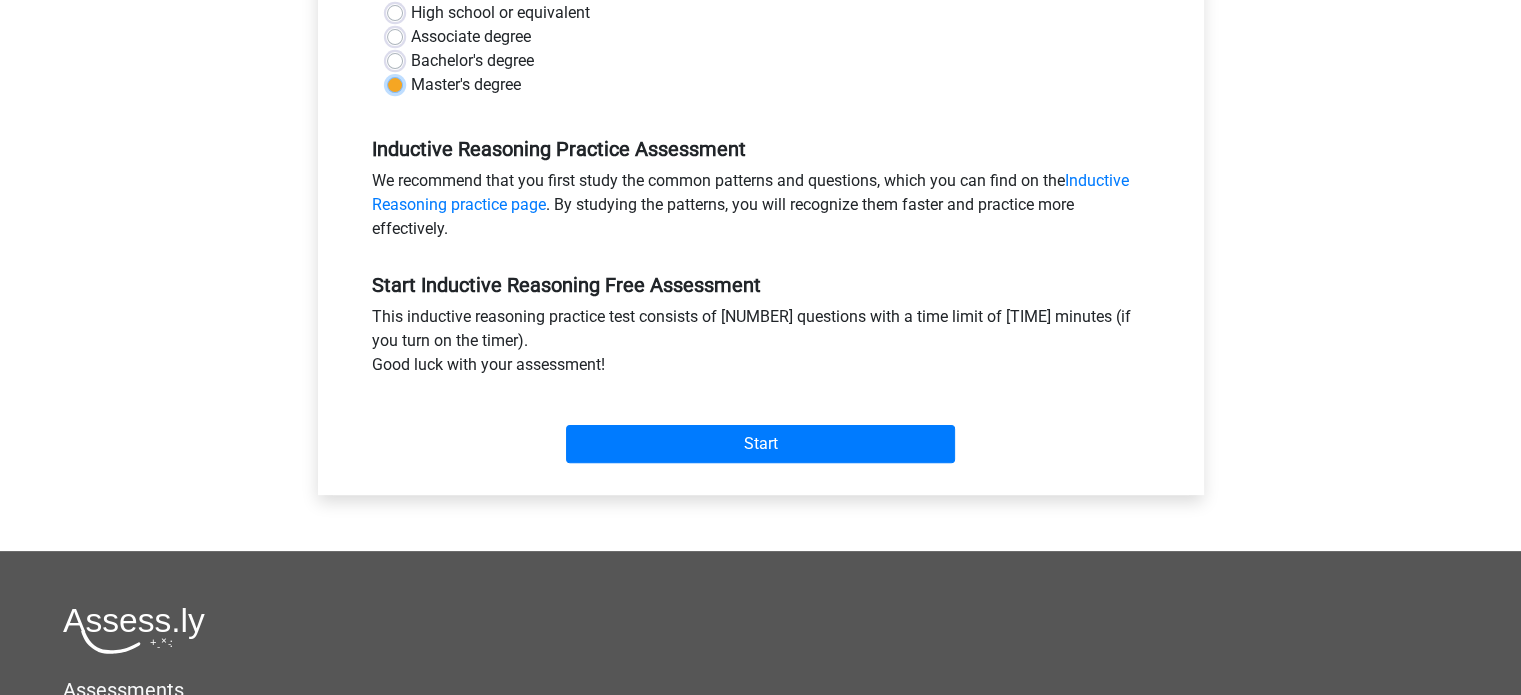 click on "Master's degree" at bounding box center [395, 83] 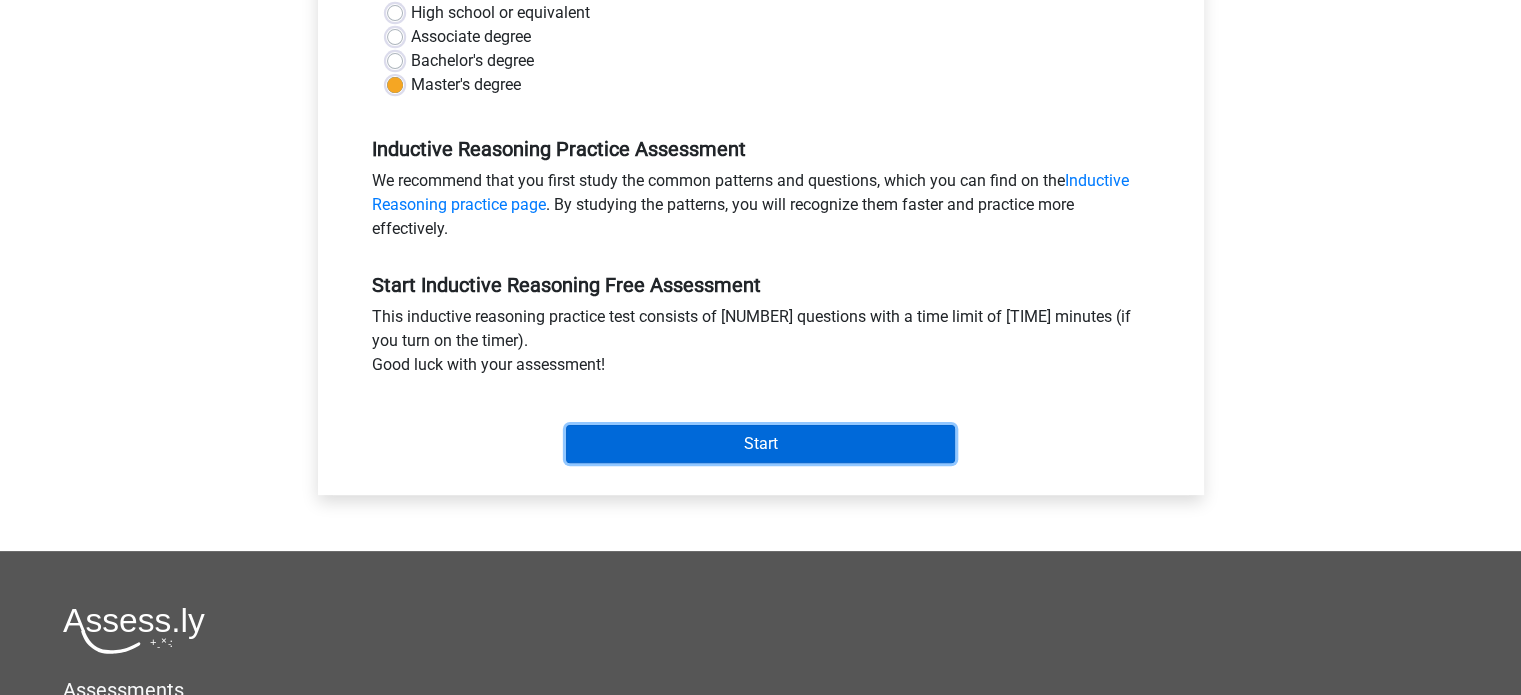 click on "Start" at bounding box center [760, 444] 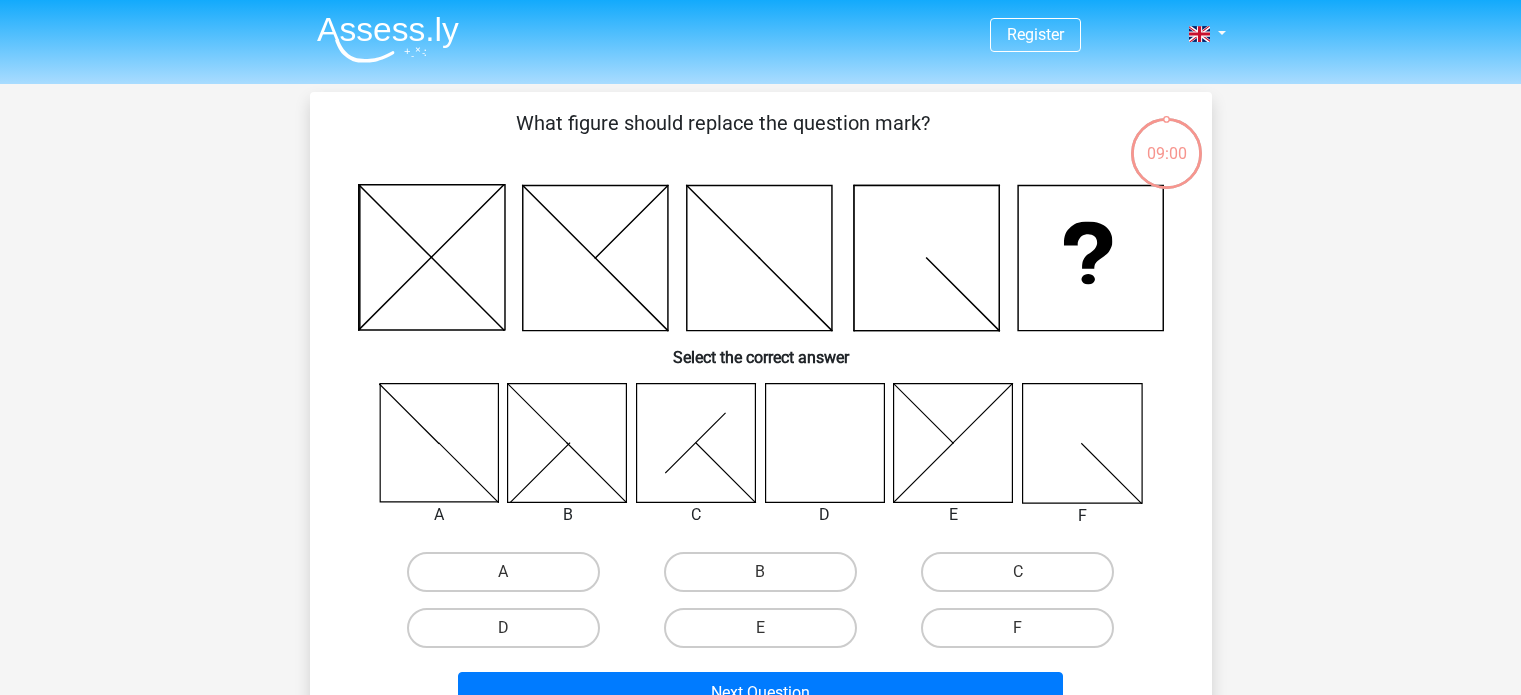 scroll, scrollTop: 0, scrollLeft: 0, axis: both 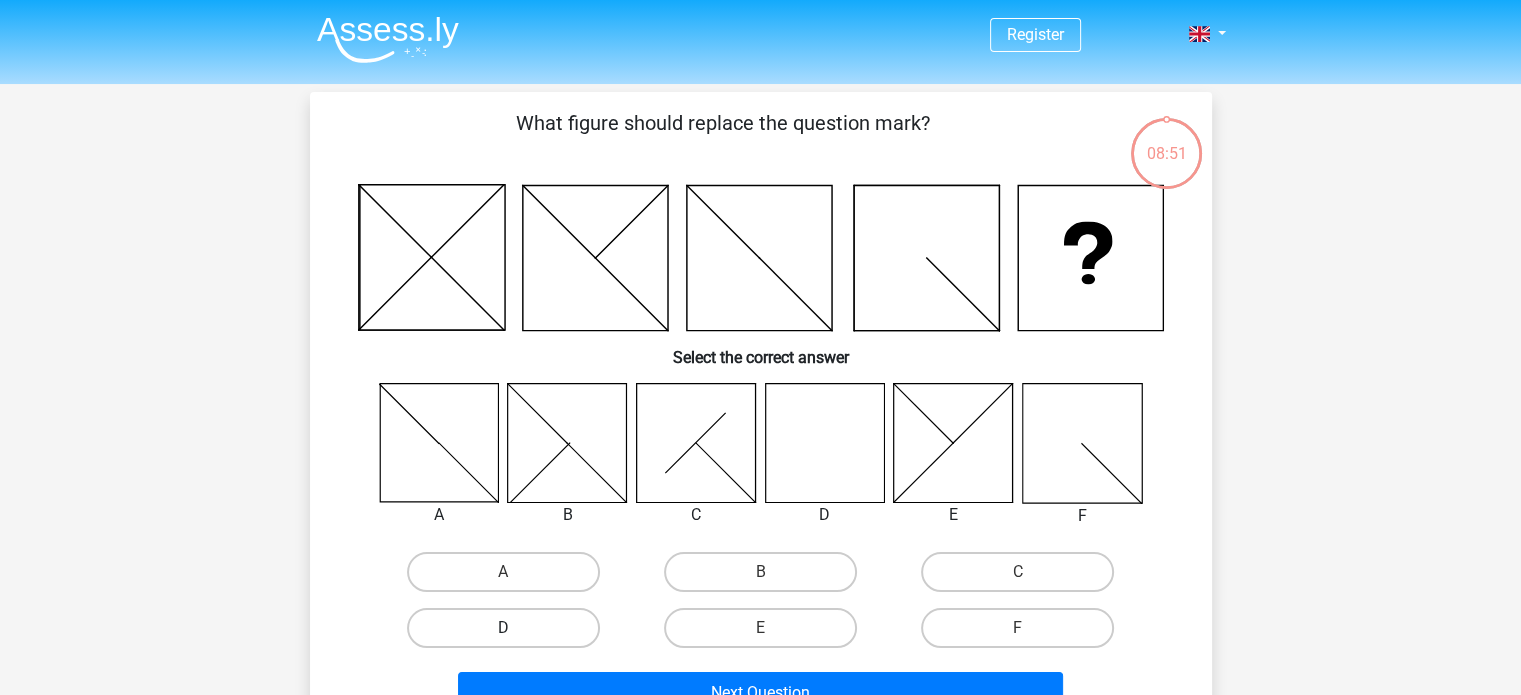 click on "D" at bounding box center [503, 628] 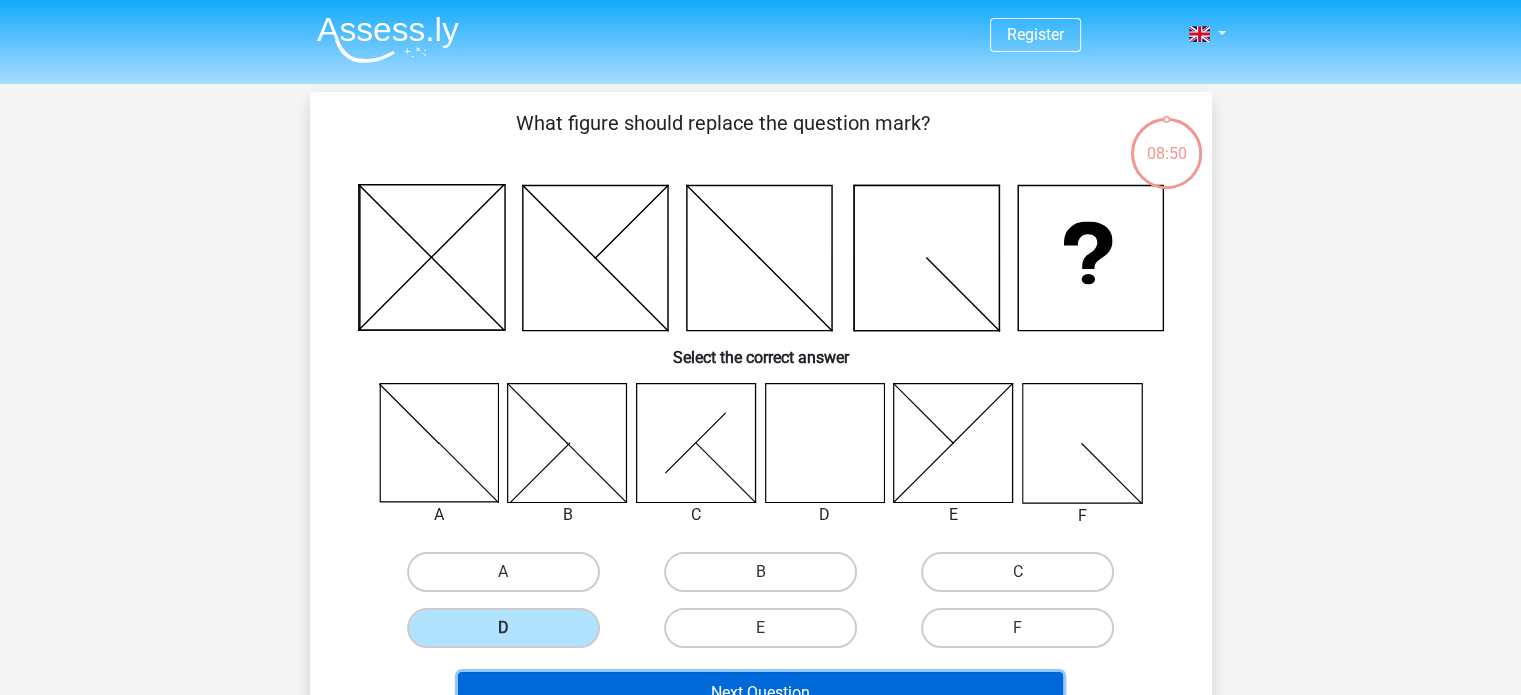 click on "Next Question" at bounding box center [760, 693] 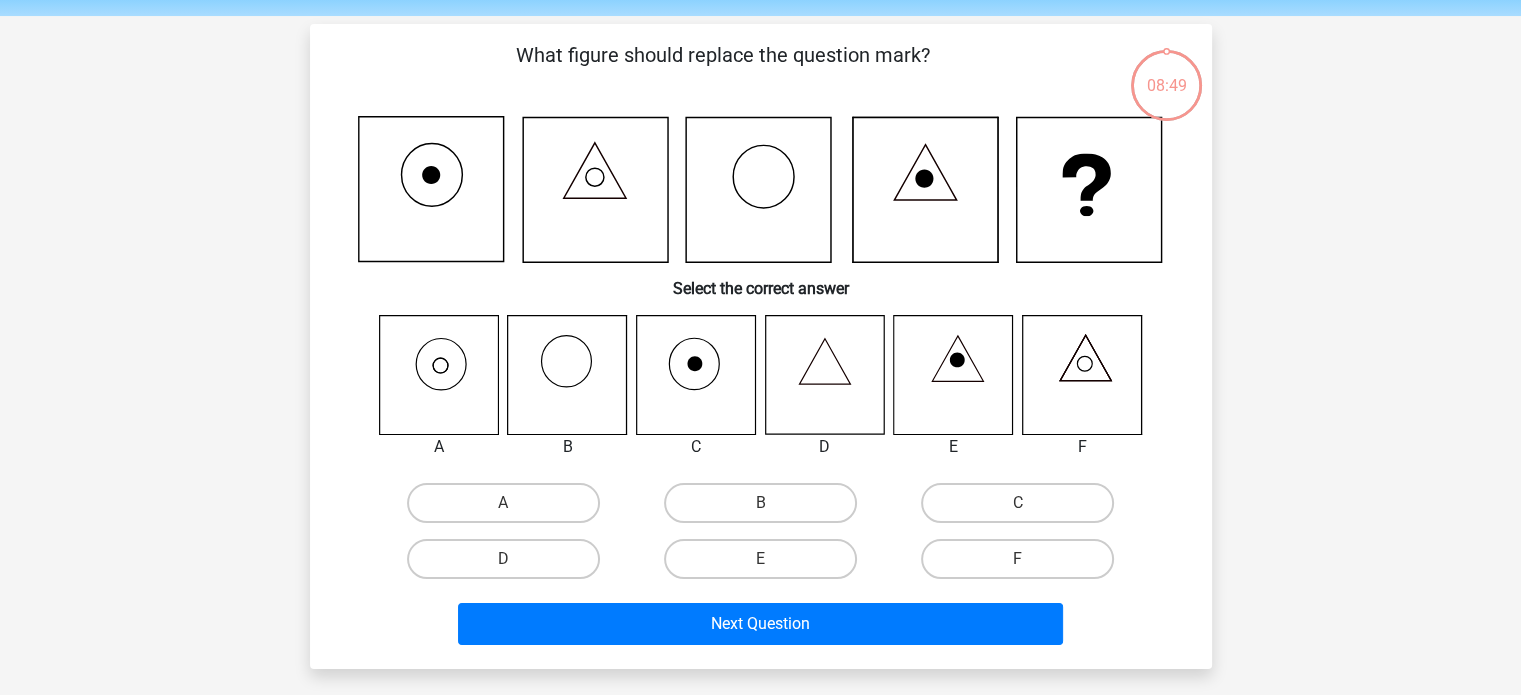 scroll, scrollTop: 92, scrollLeft: 0, axis: vertical 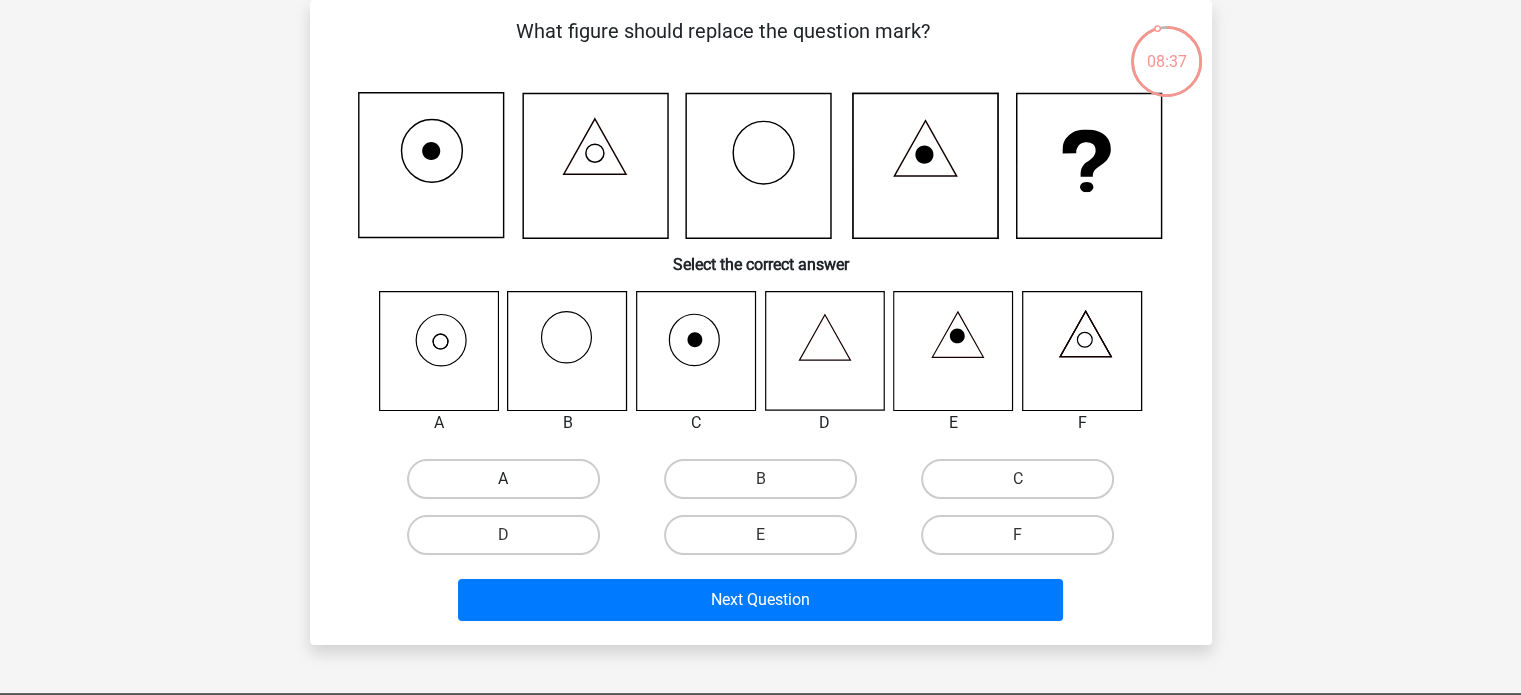 click on "A" at bounding box center [503, 479] 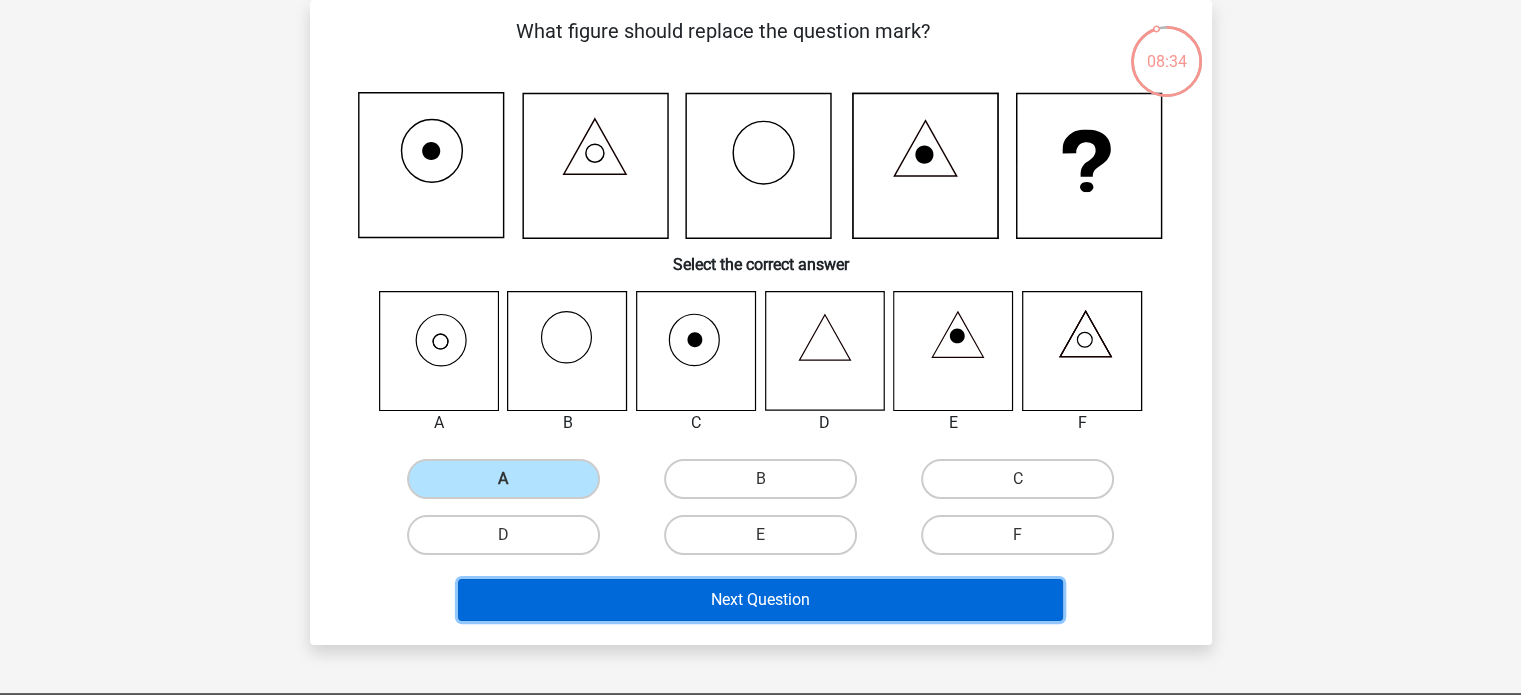 click on "Next Question" at bounding box center [760, 600] 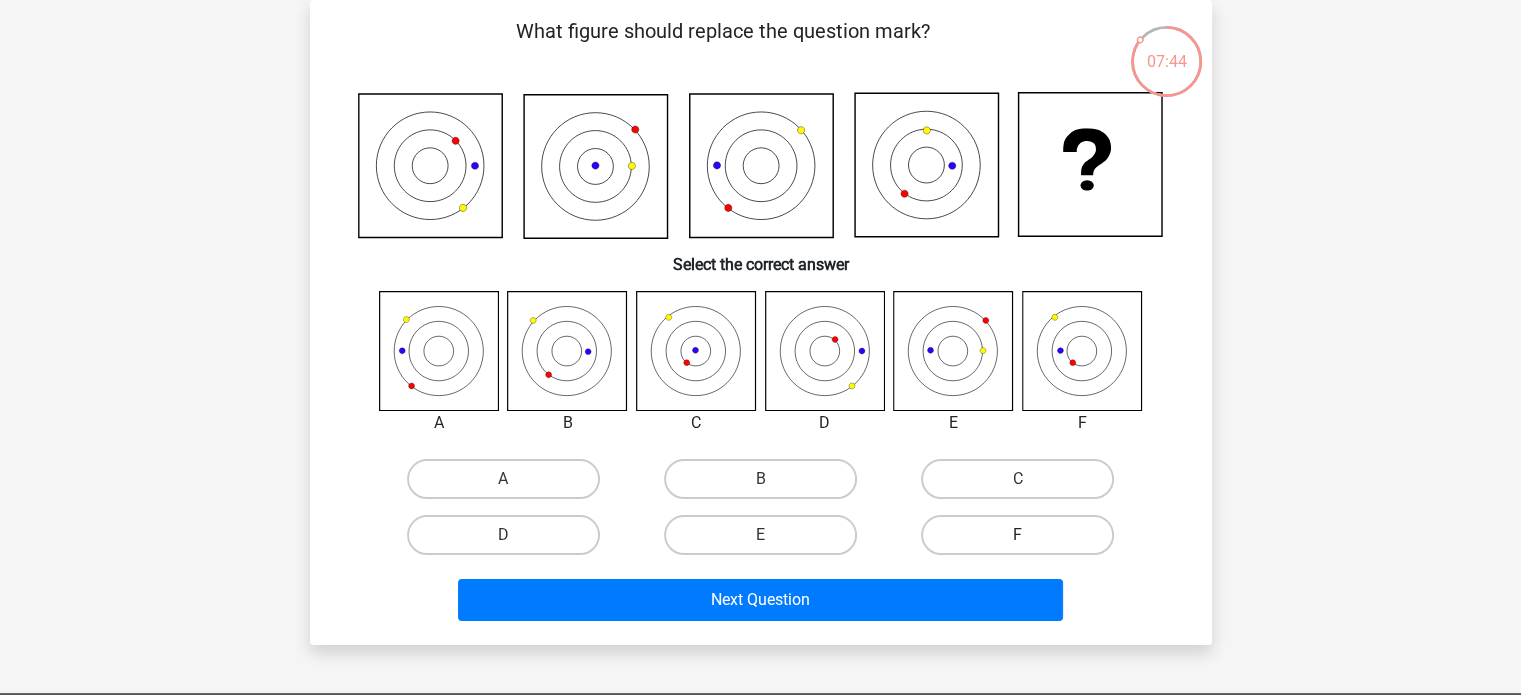 click on "F" at bounding box center [1017, 535] 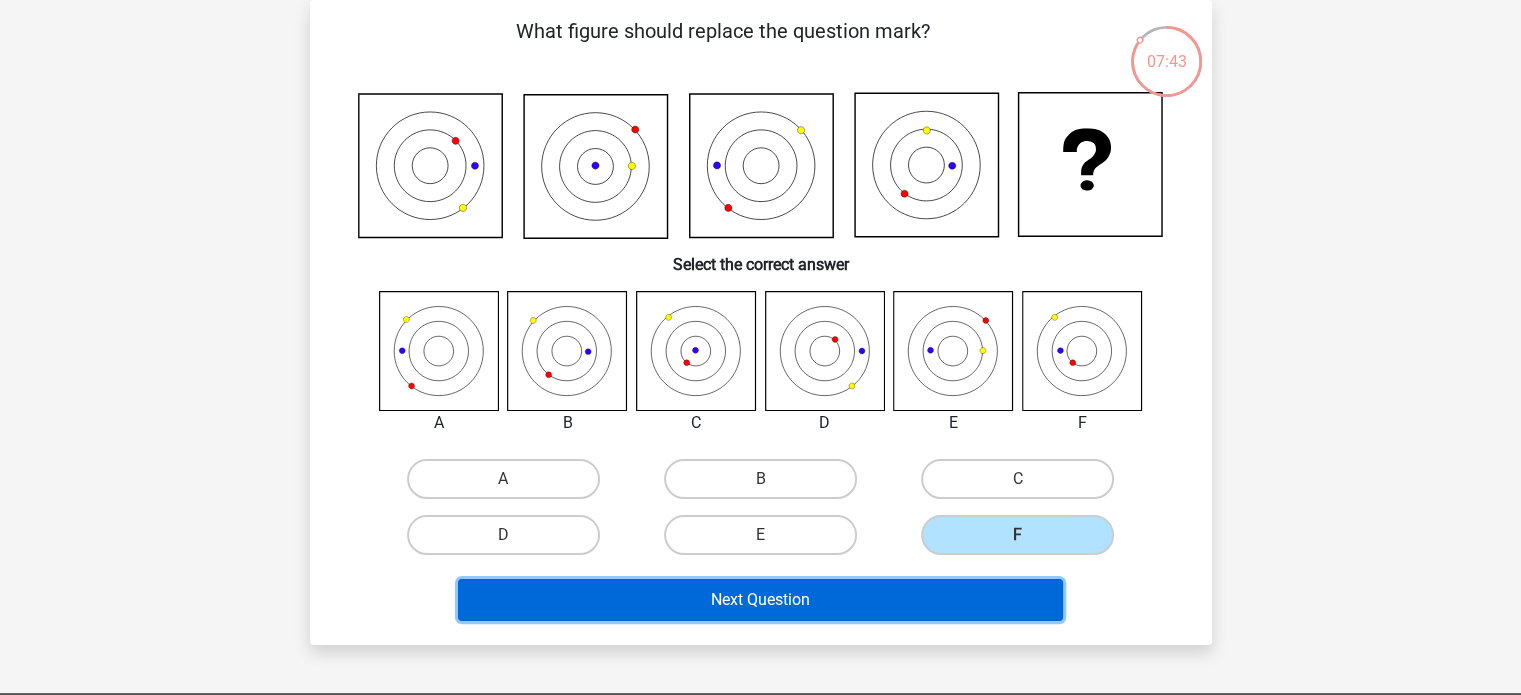 click on "Next Question" at bounding box center (760, 600) 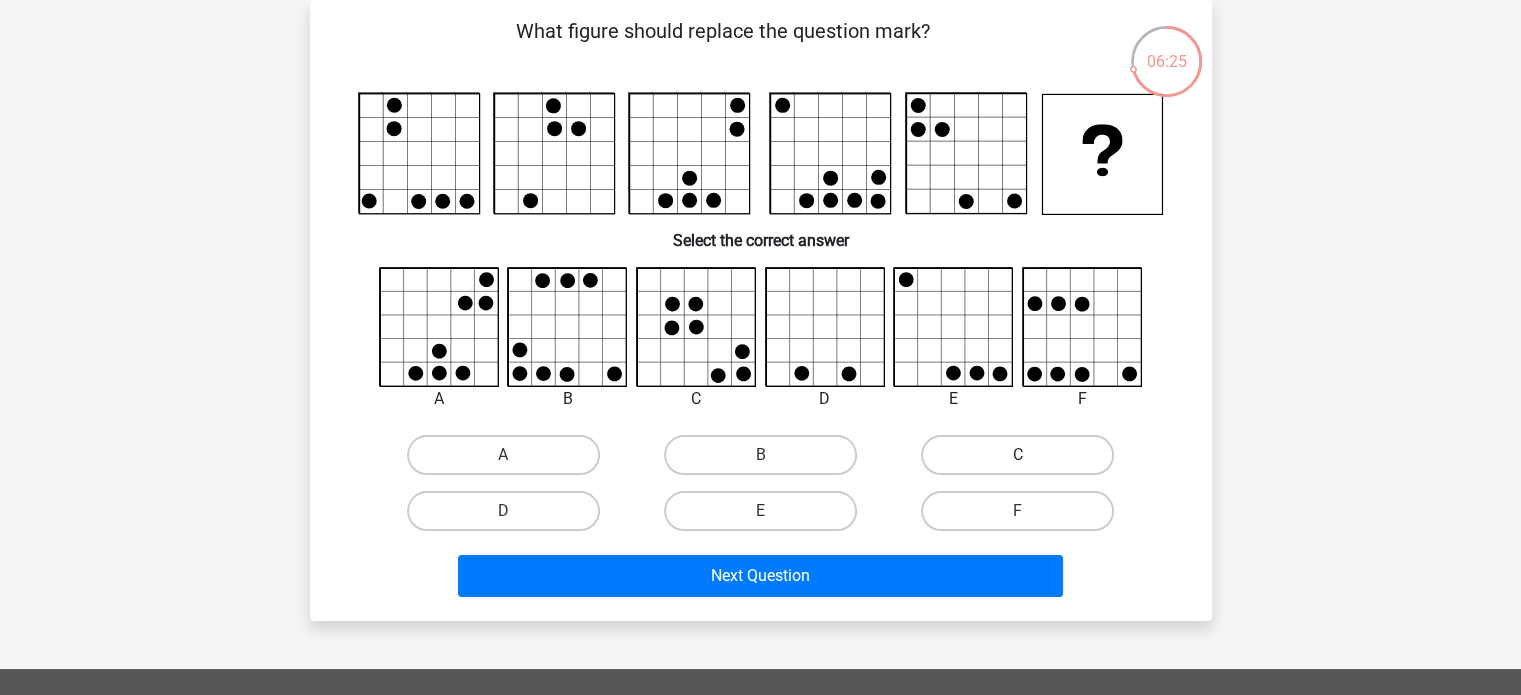 click on "C" at bounding box center (1017, 455) 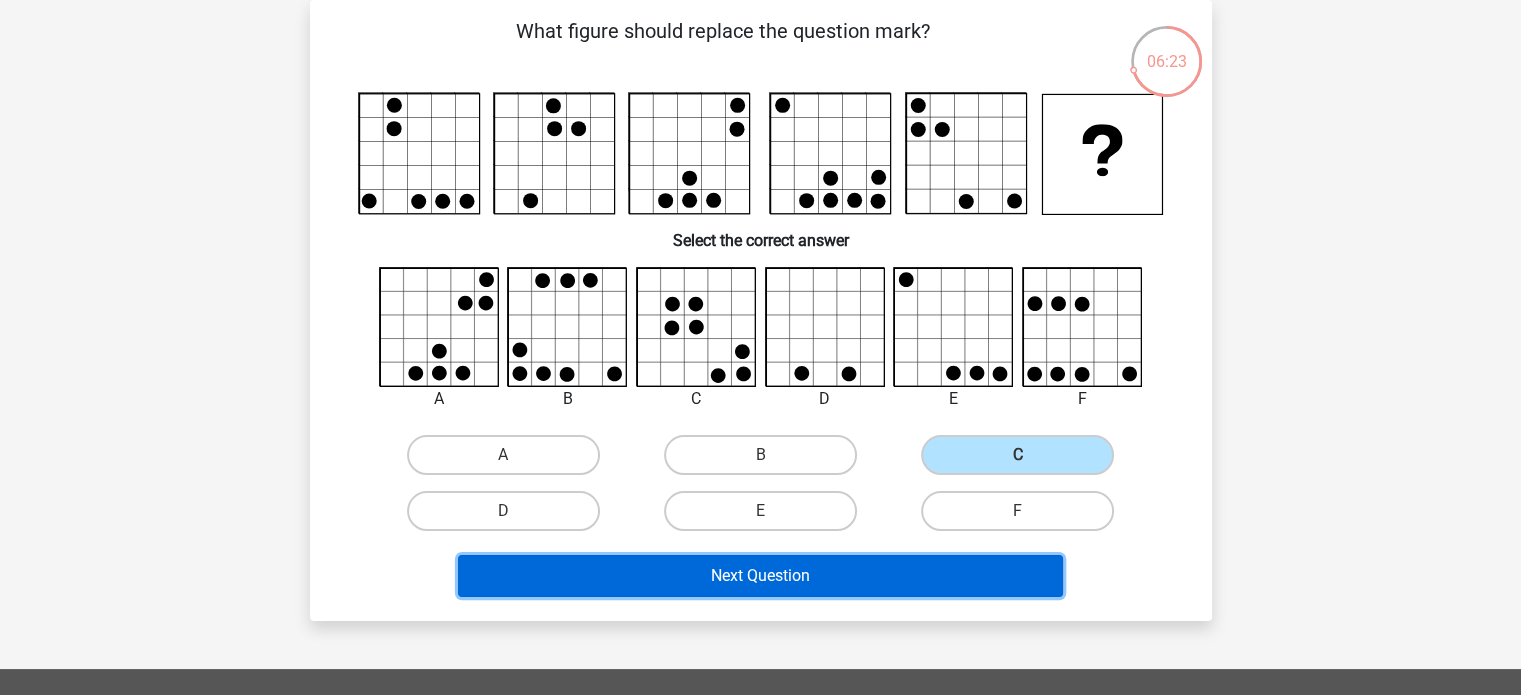 click on "Next Question" at bounding box center (760, 576) 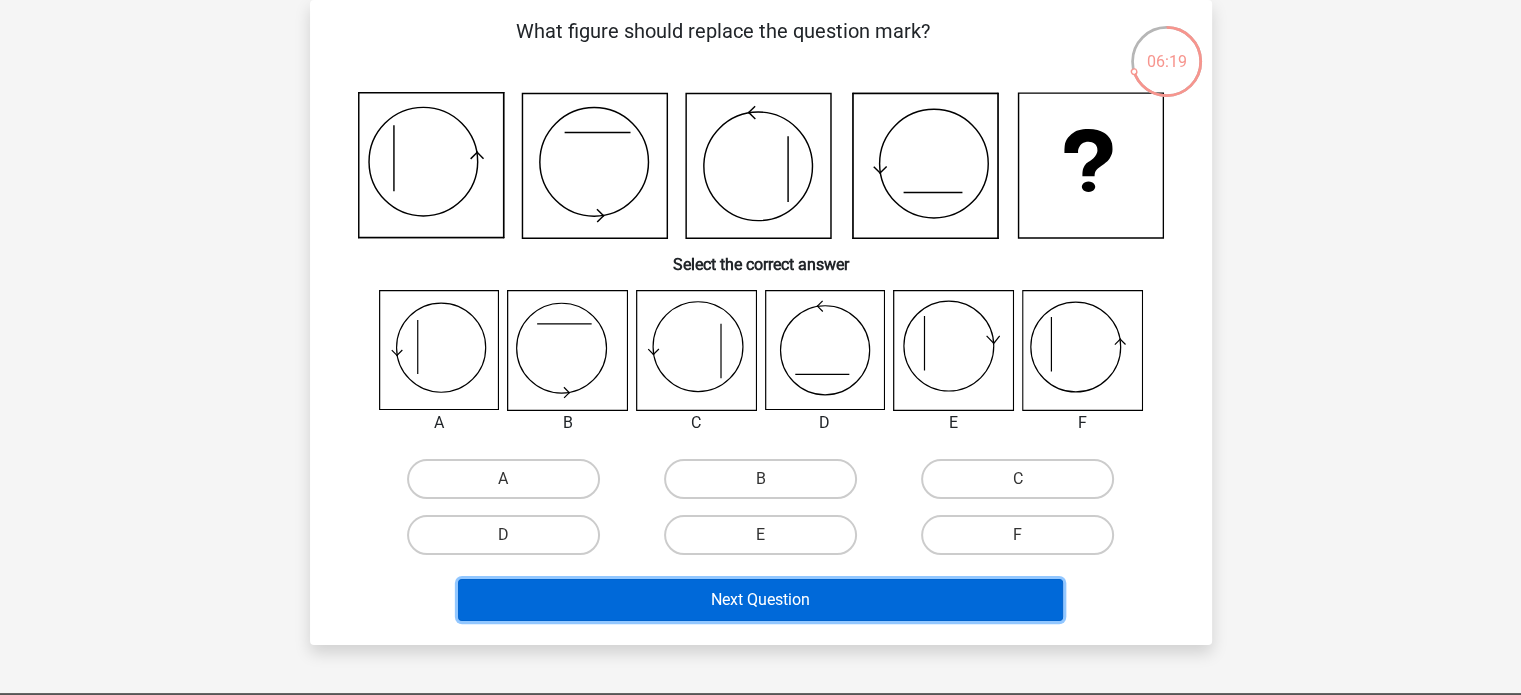 click on "Next Question" at bounding box center [760, 600] 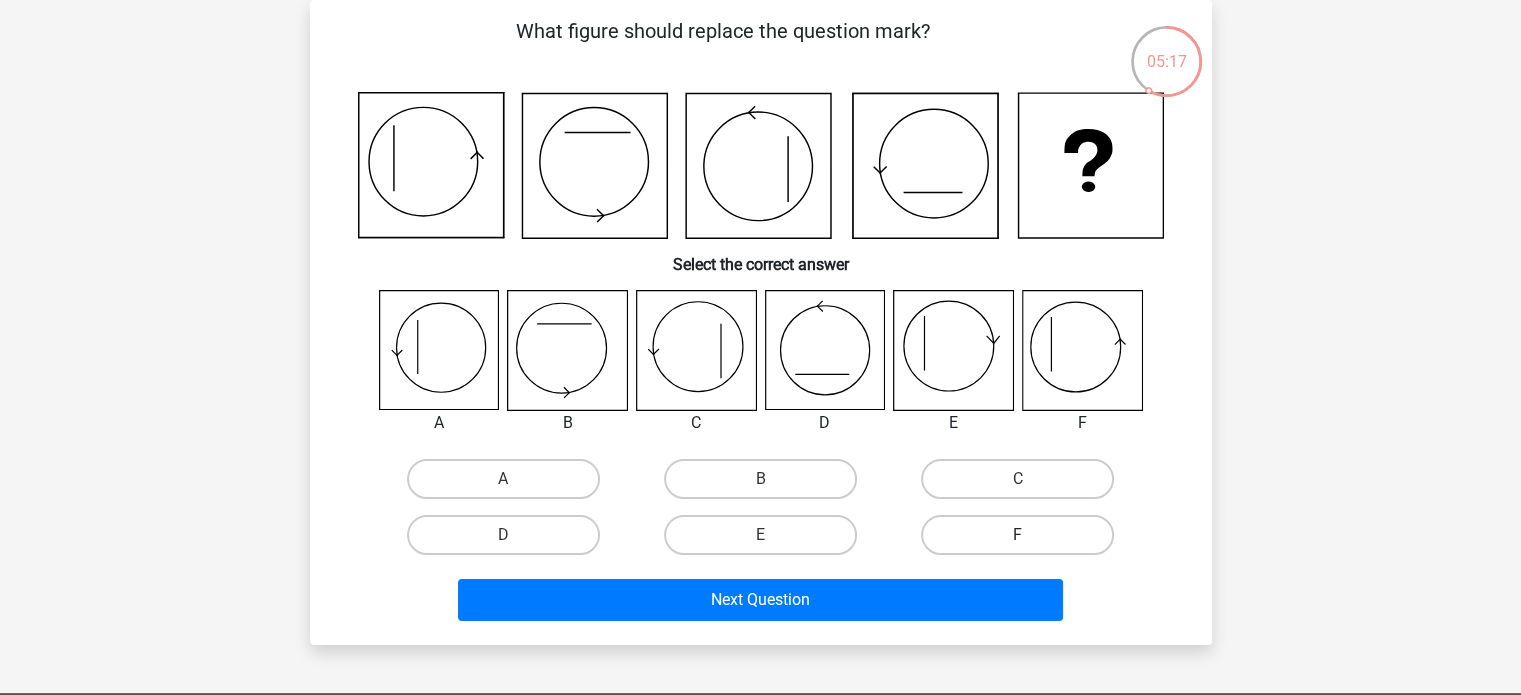click on "F" at bounding box center [1017, 535] 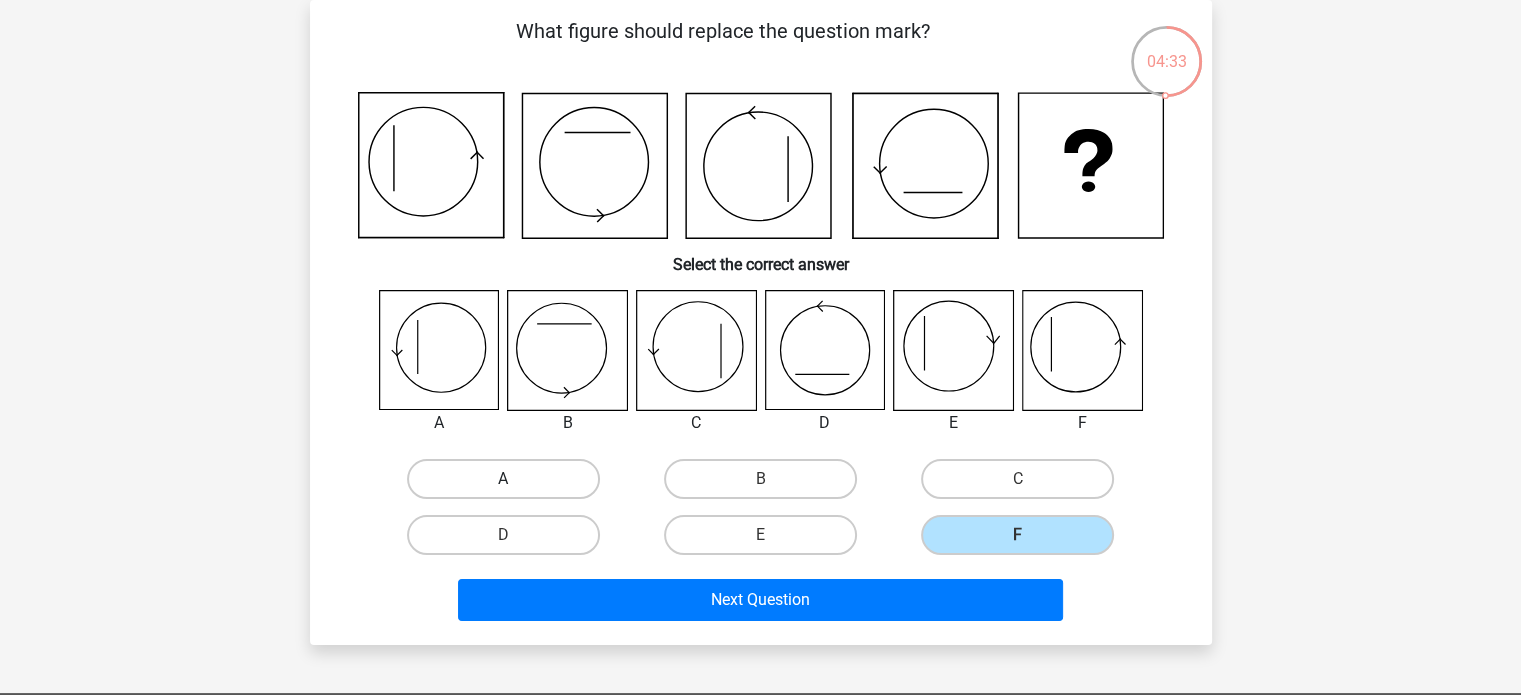 click on "A" at bounding box center (503, 479) 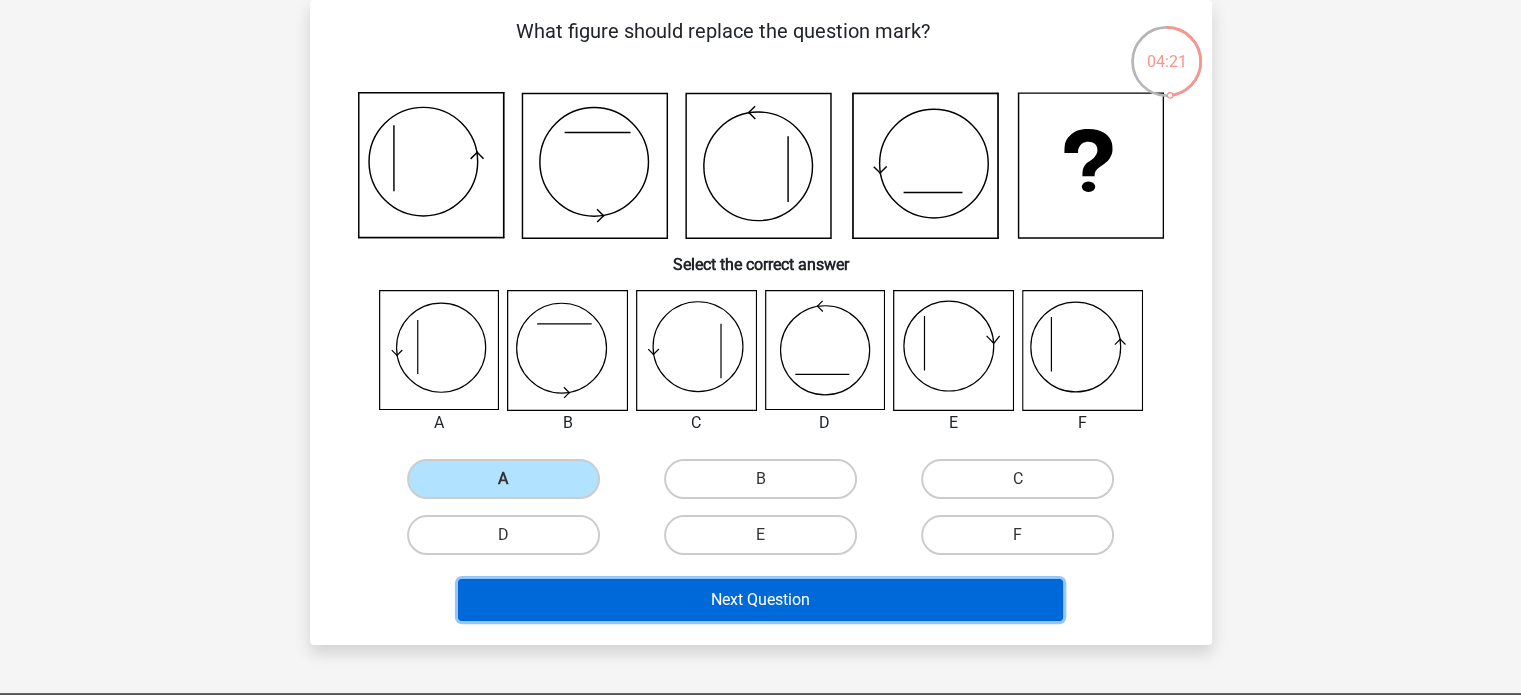 click on "Next Question" at bounding box center (760, 600) 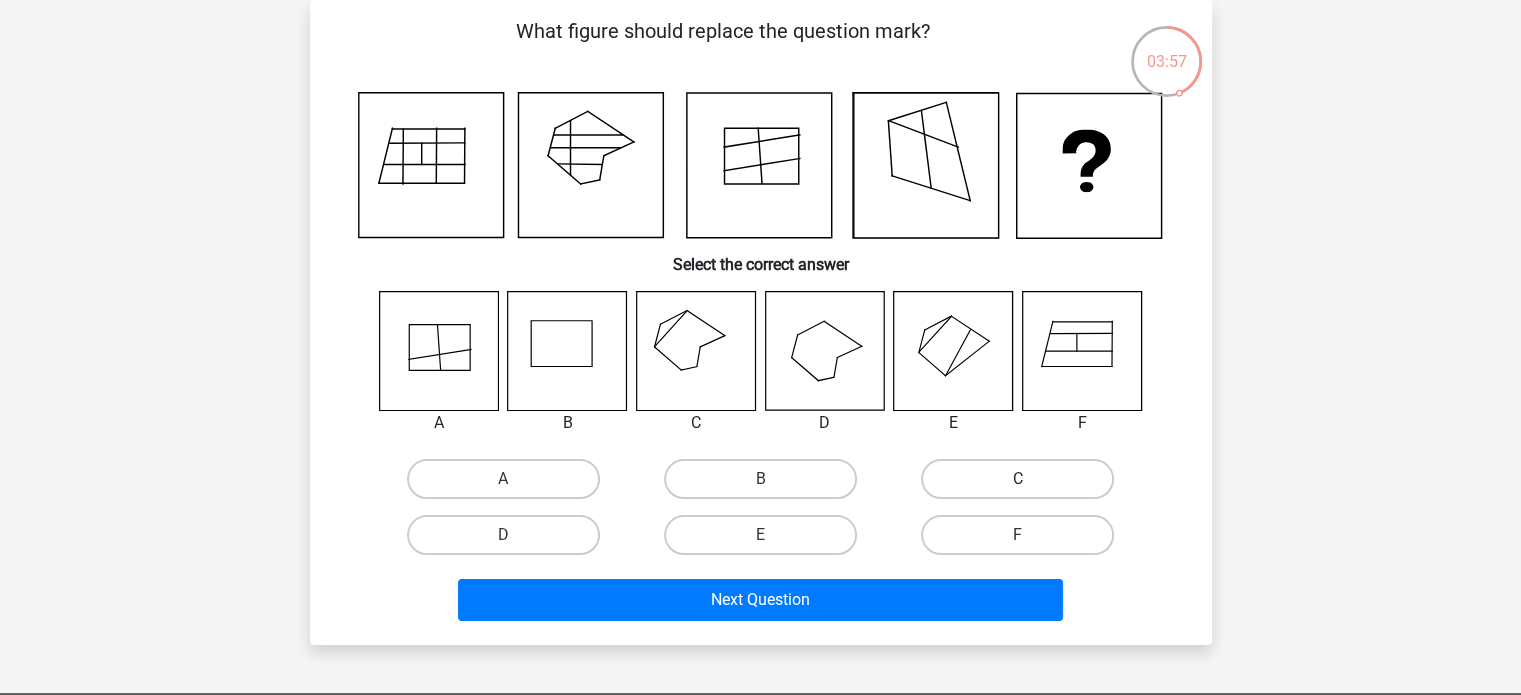 click on "C" at bounding box center (1017, 479) 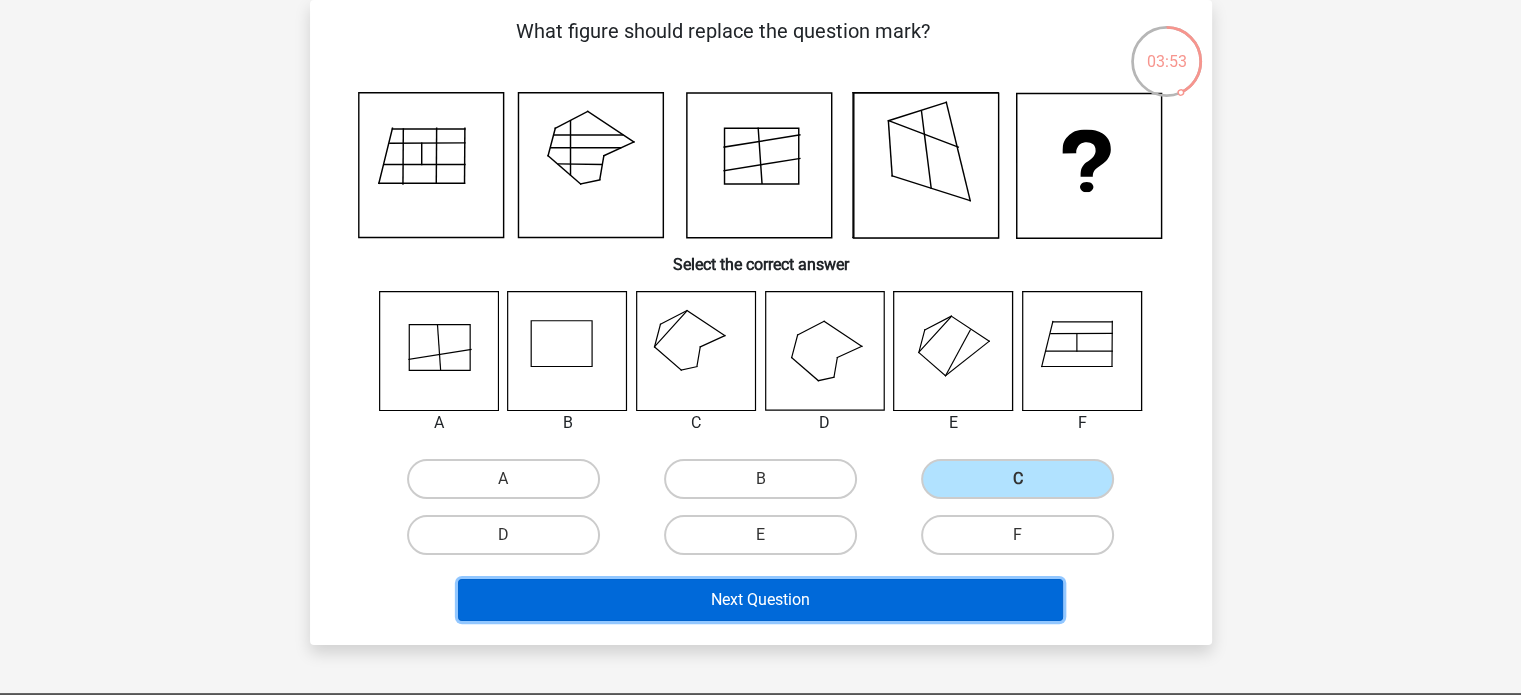 click on "Next Question" at bounding box center (760, 600) 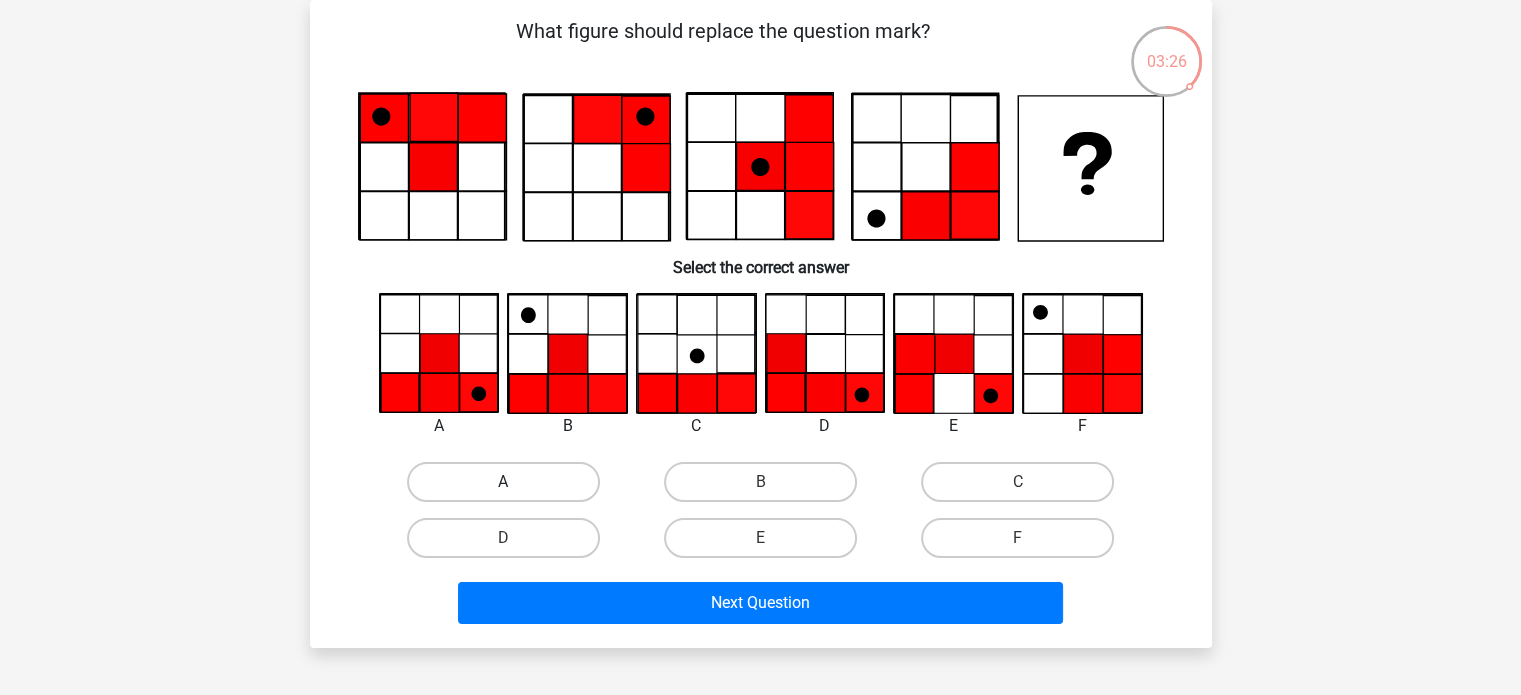 click on "A" at bounding box center (503, 482) 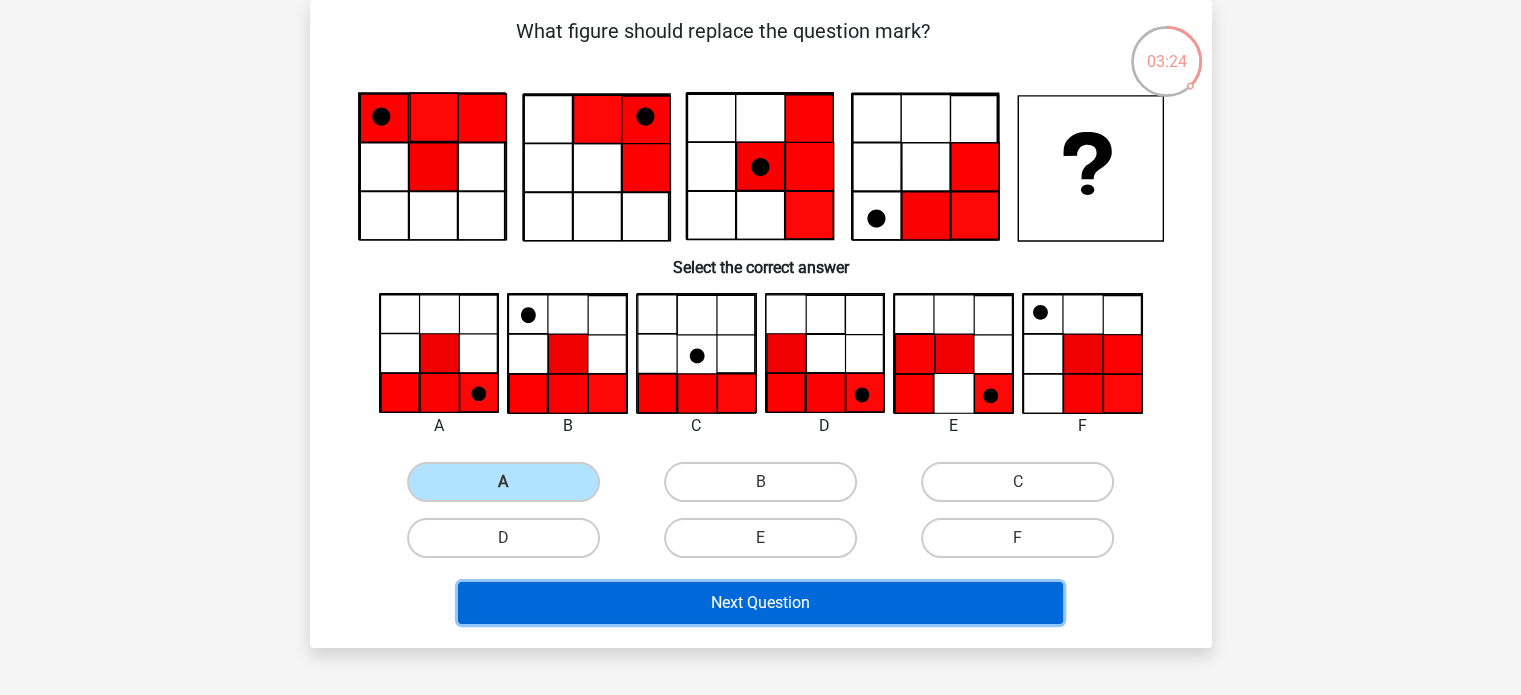 click on "Next Question" at bounding box center (760, 603) 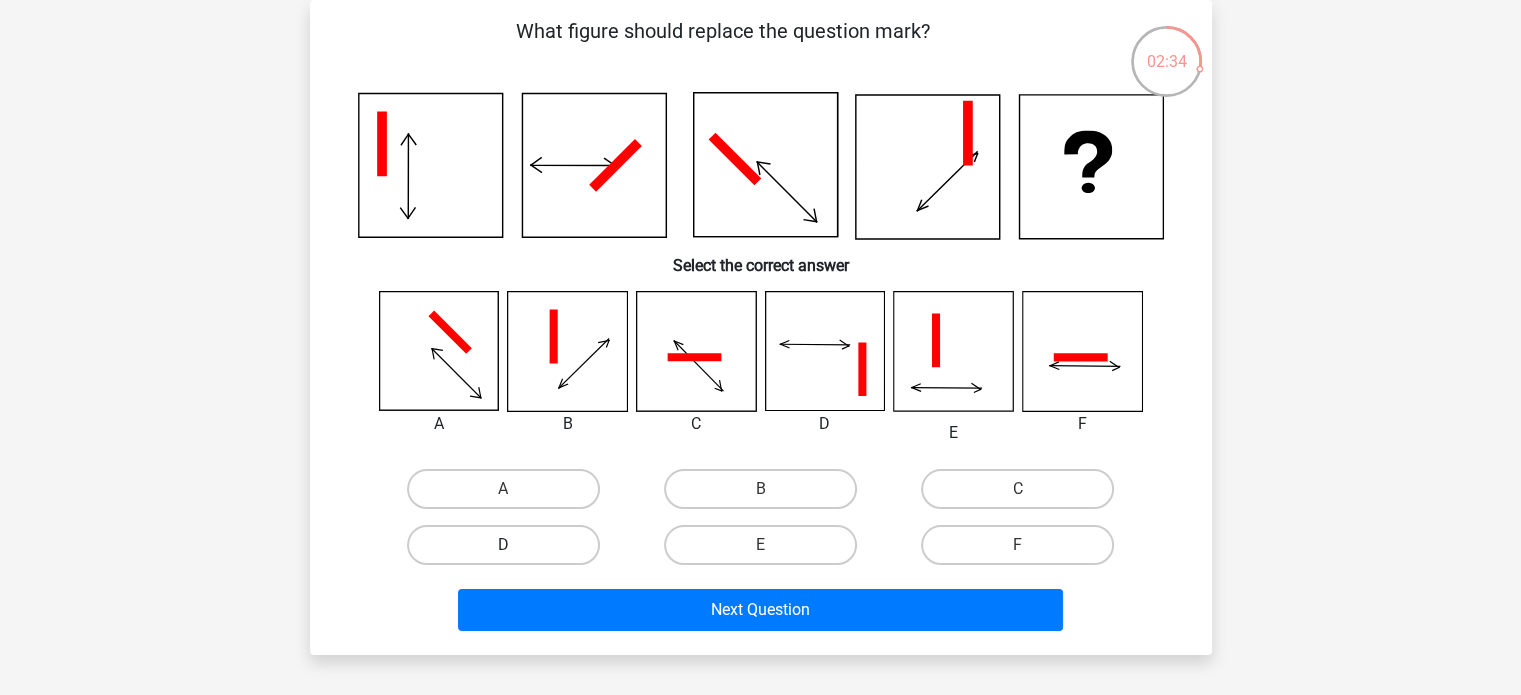 click on "D" at bounding box center (503, 545) 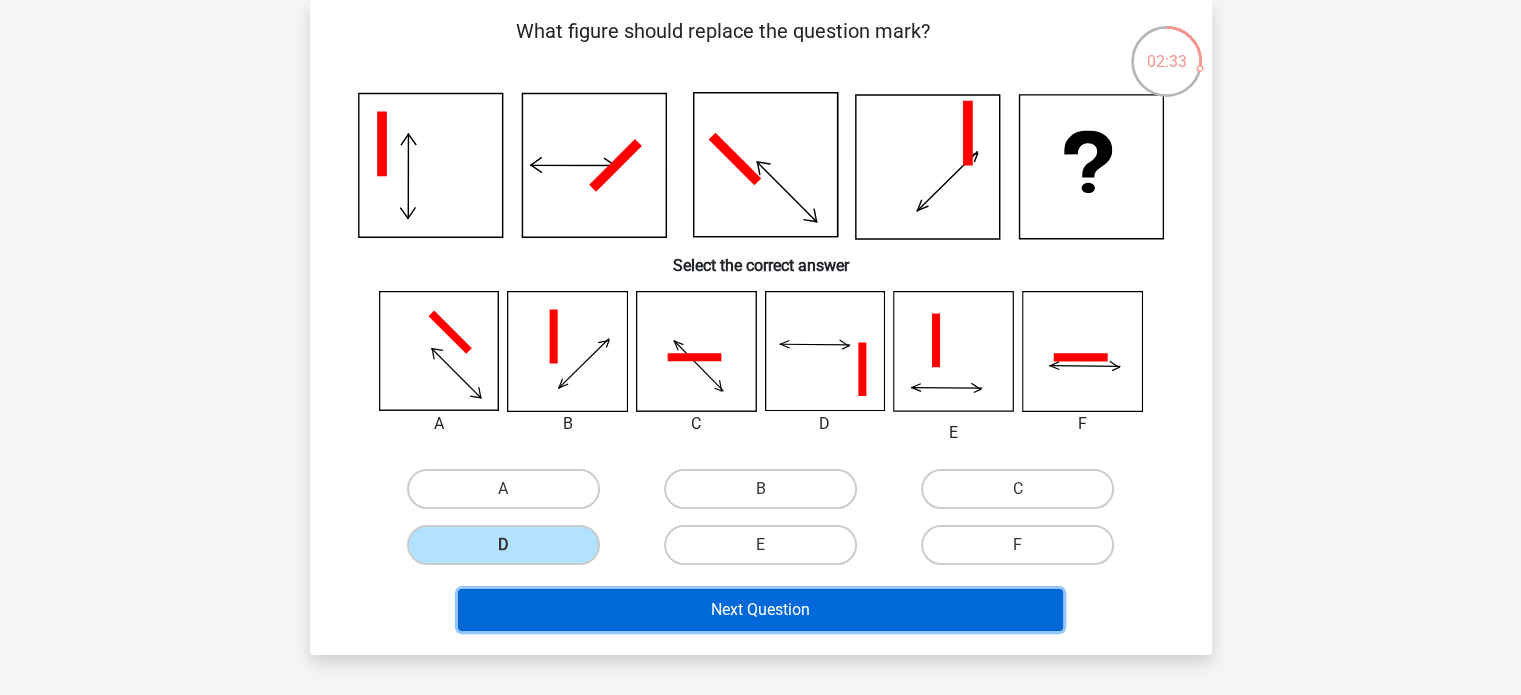 click on "Next Question" at bounding box center (760, 610) 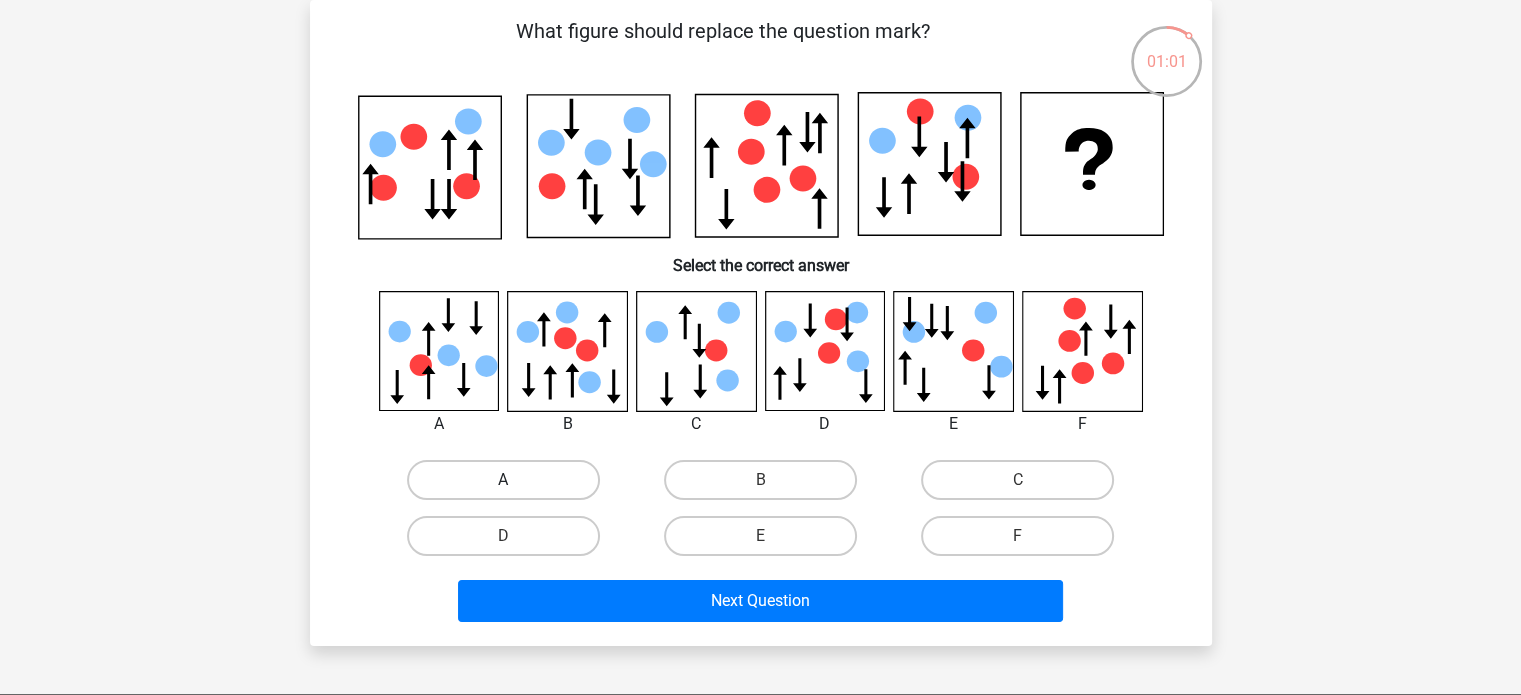click on "A" at bounding box center [503, 480] 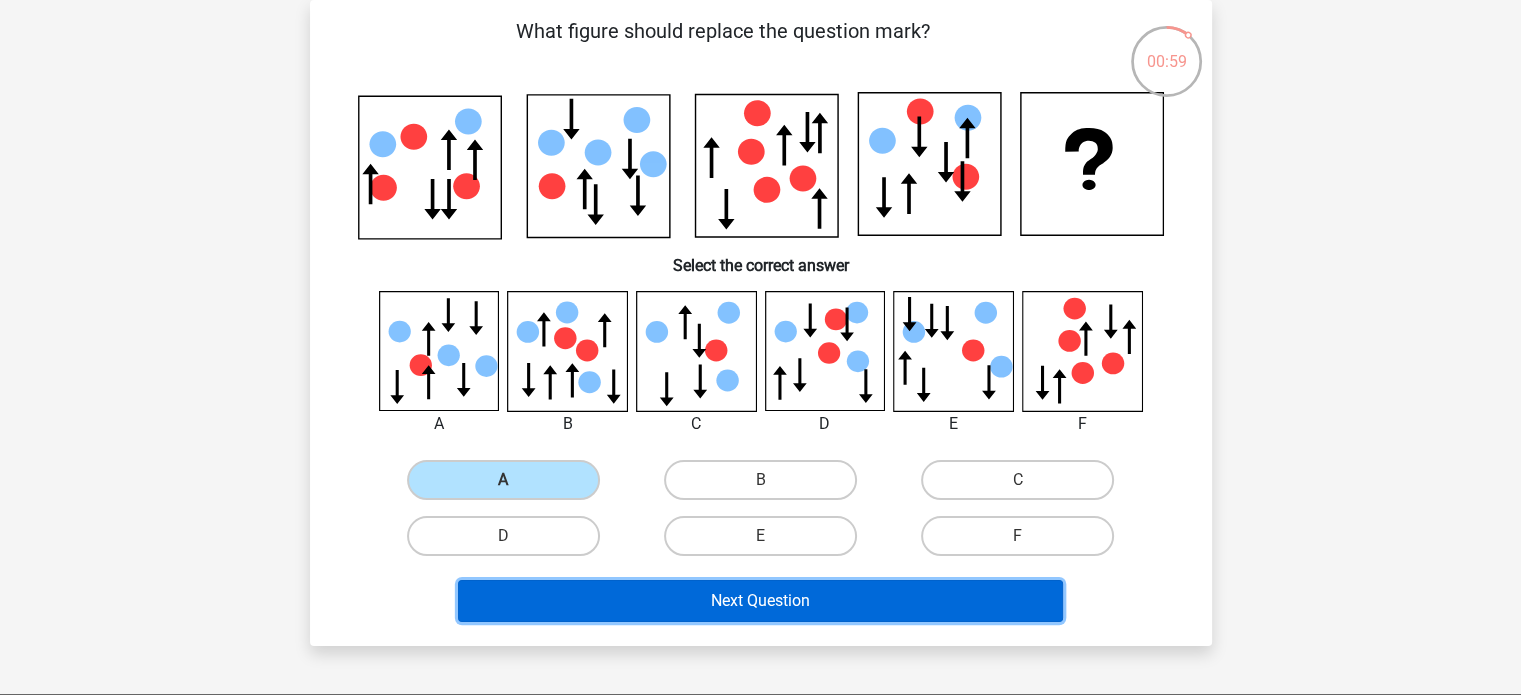 click on "Next Question" at bounding box center [760, 601] 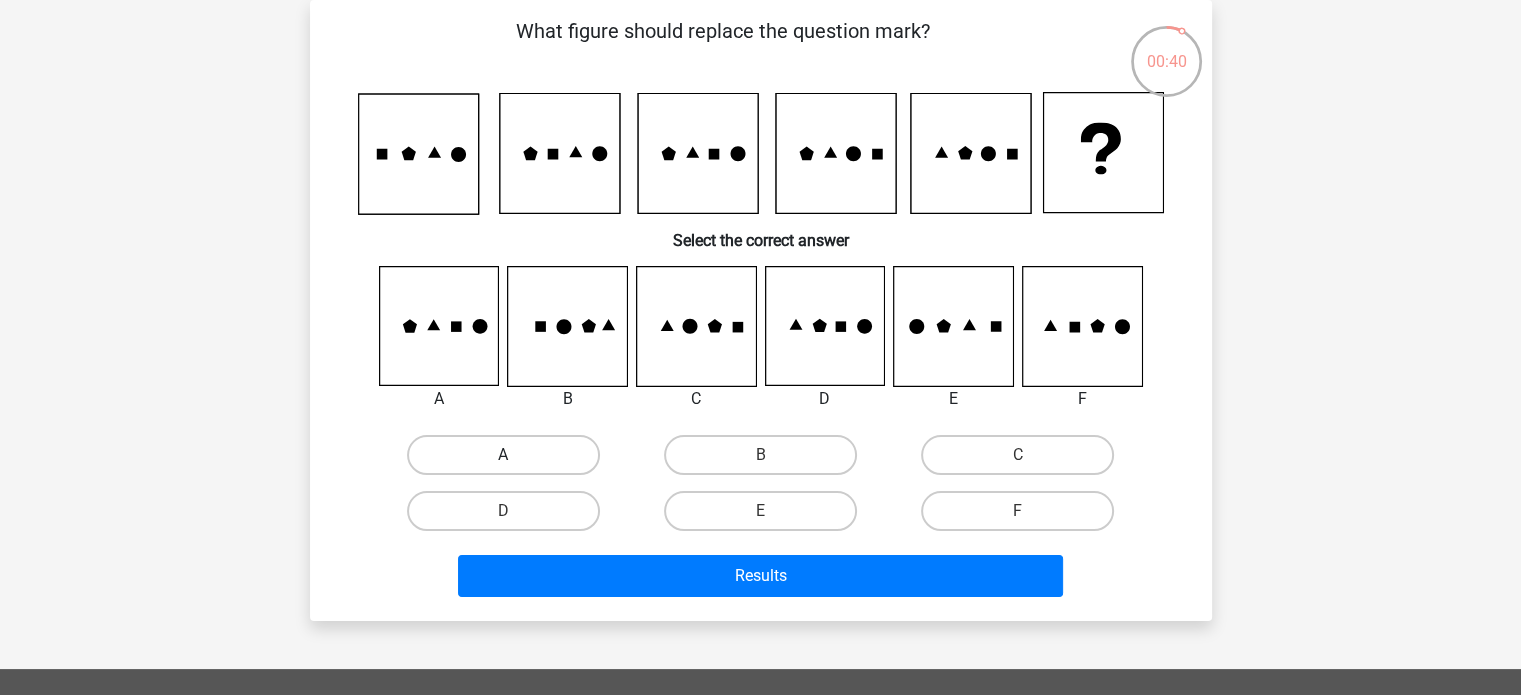 click on "A" at bounding box center [503, 455] 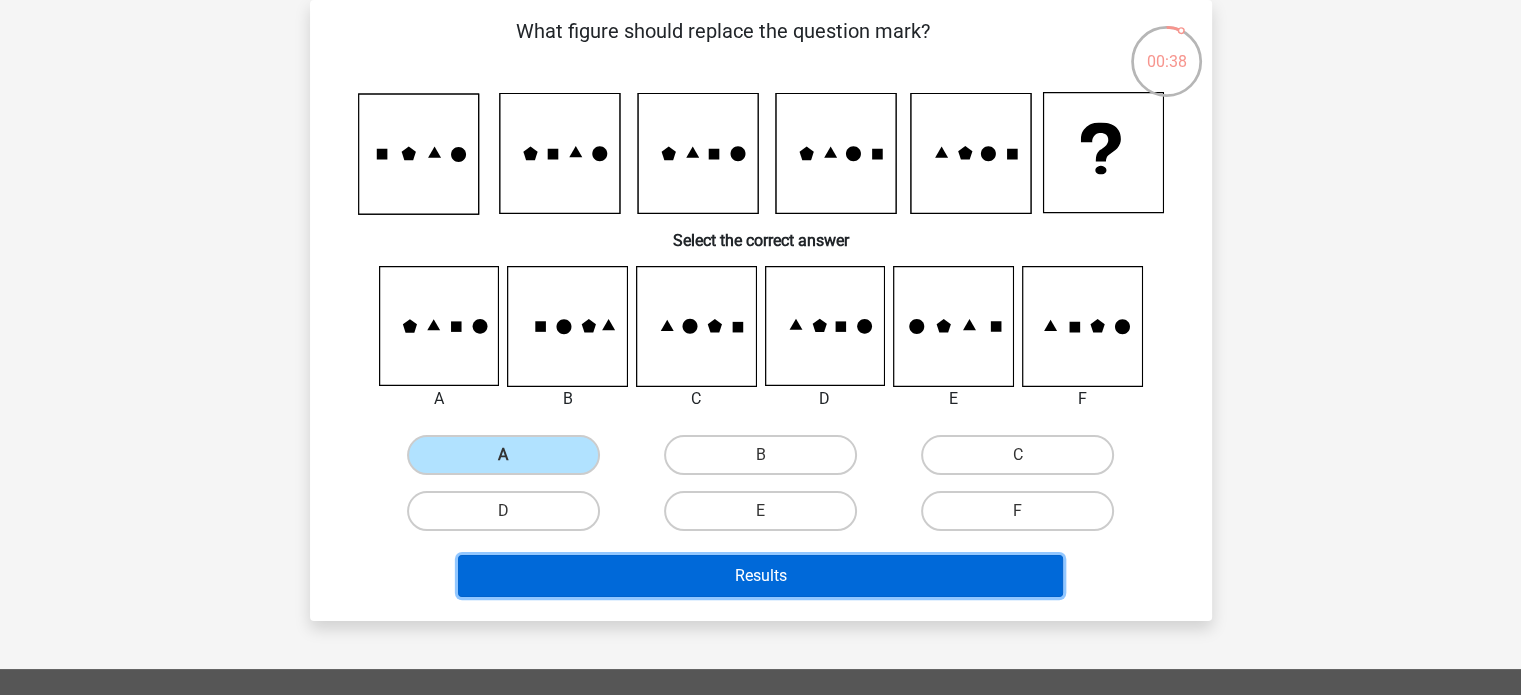 click on "Results" at bounding box center (760, 576) 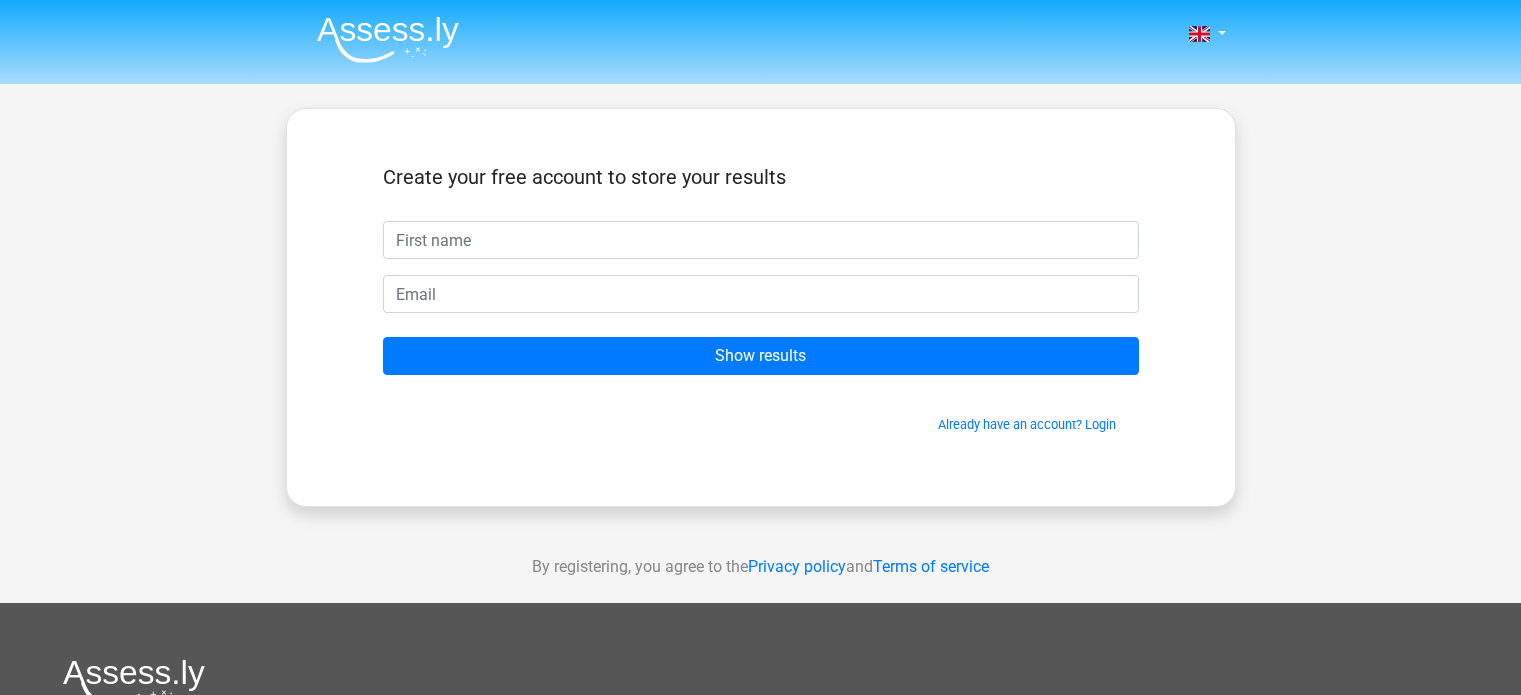 scroll, scrollTop: 0, scrollLeft: 0, axis: both 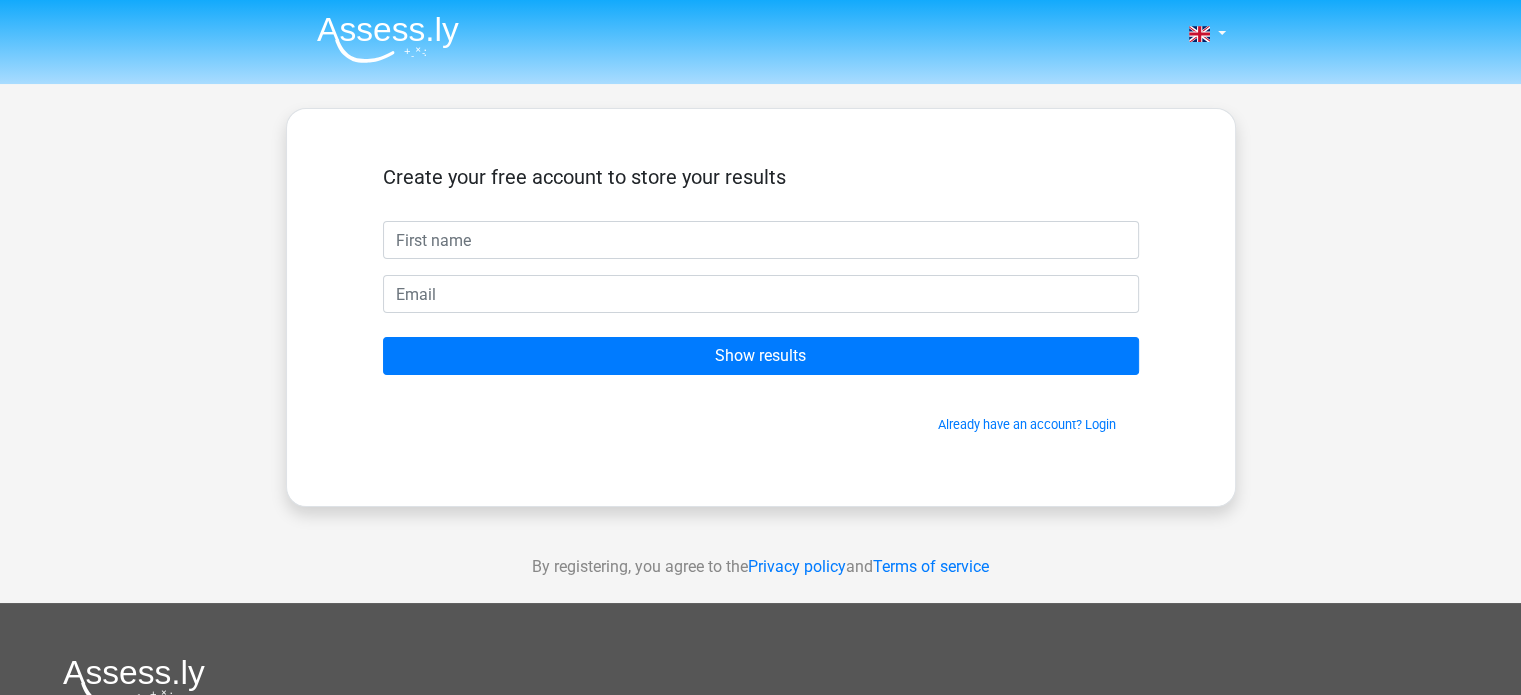 click at bounding box center [761, 240] 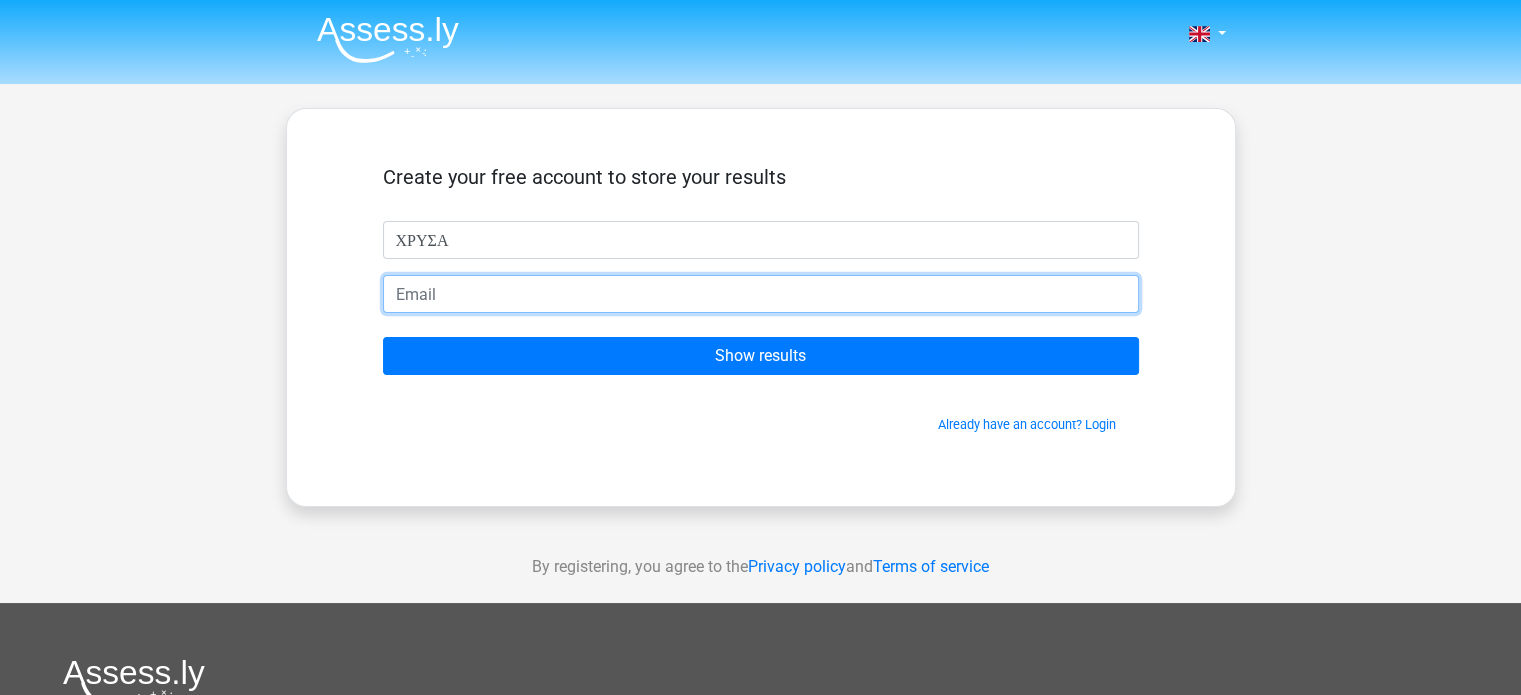 click at bounding box center [761, 294] 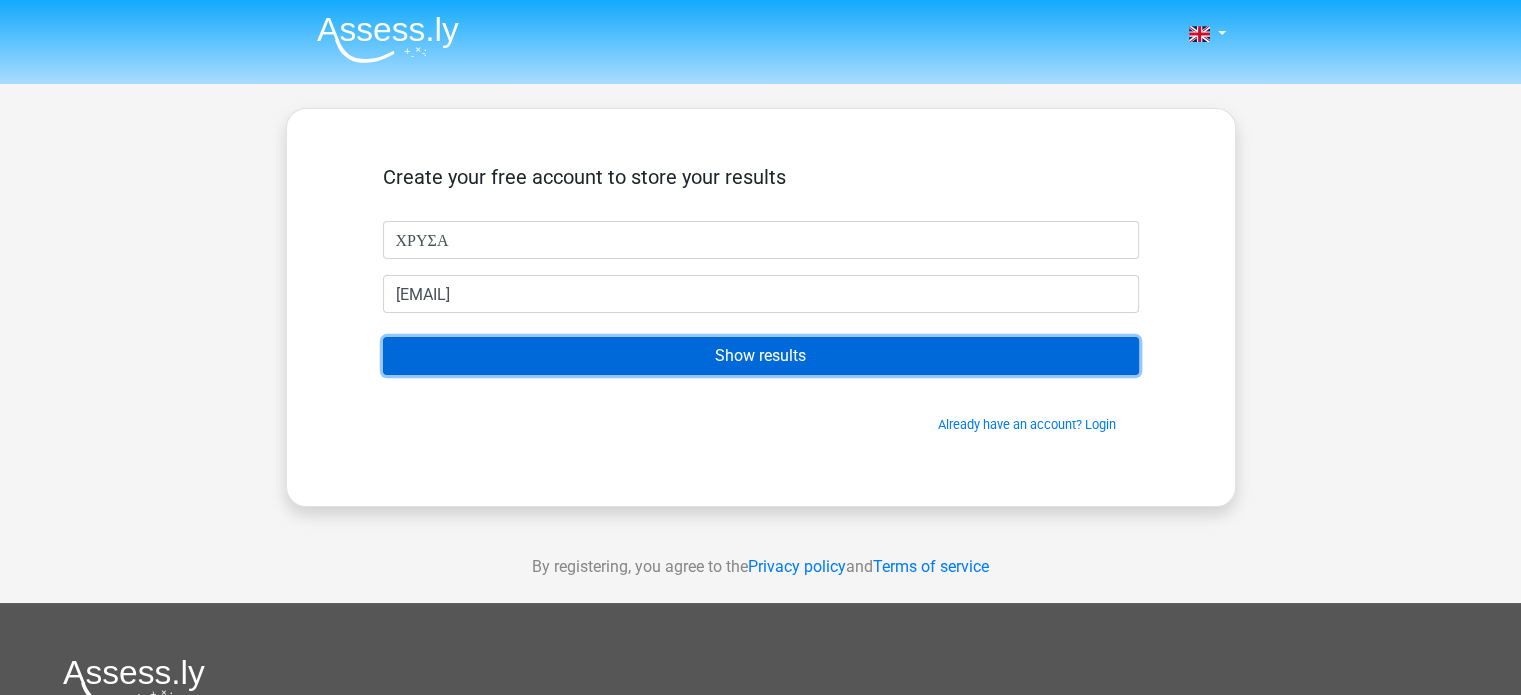 click on "Show results" at bounding box center [761, 356] 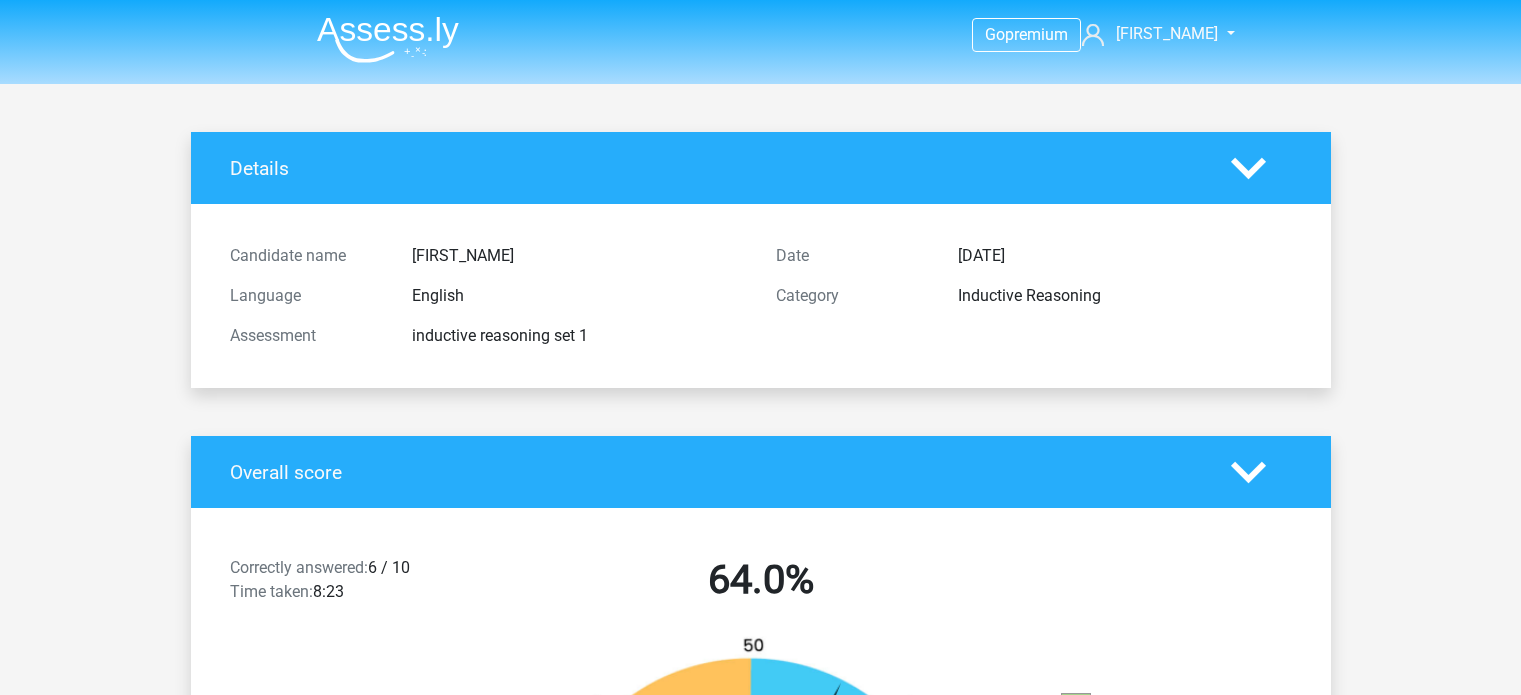 scroll, scrollTop: 0, scrollLeft: 0, axis: both 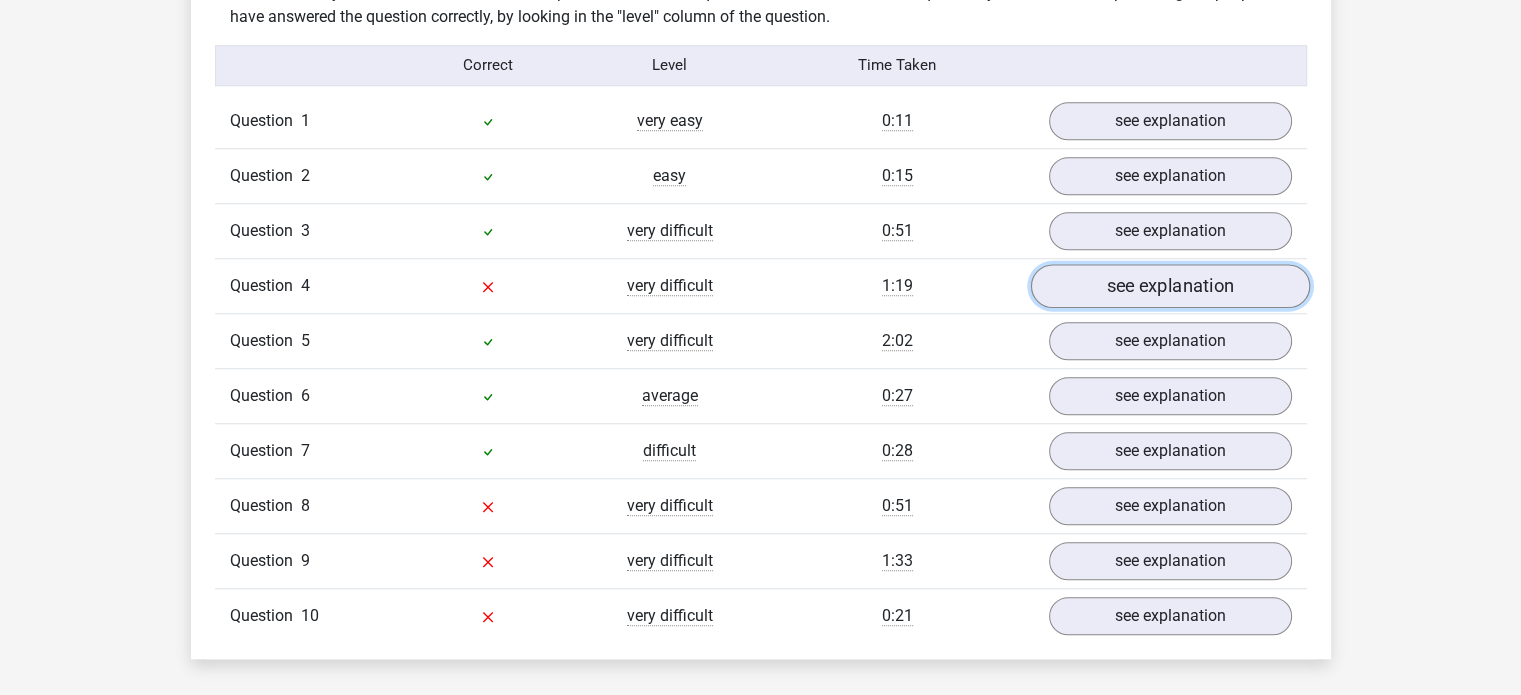click on "see explanation" at bounding box center [1169, 286] 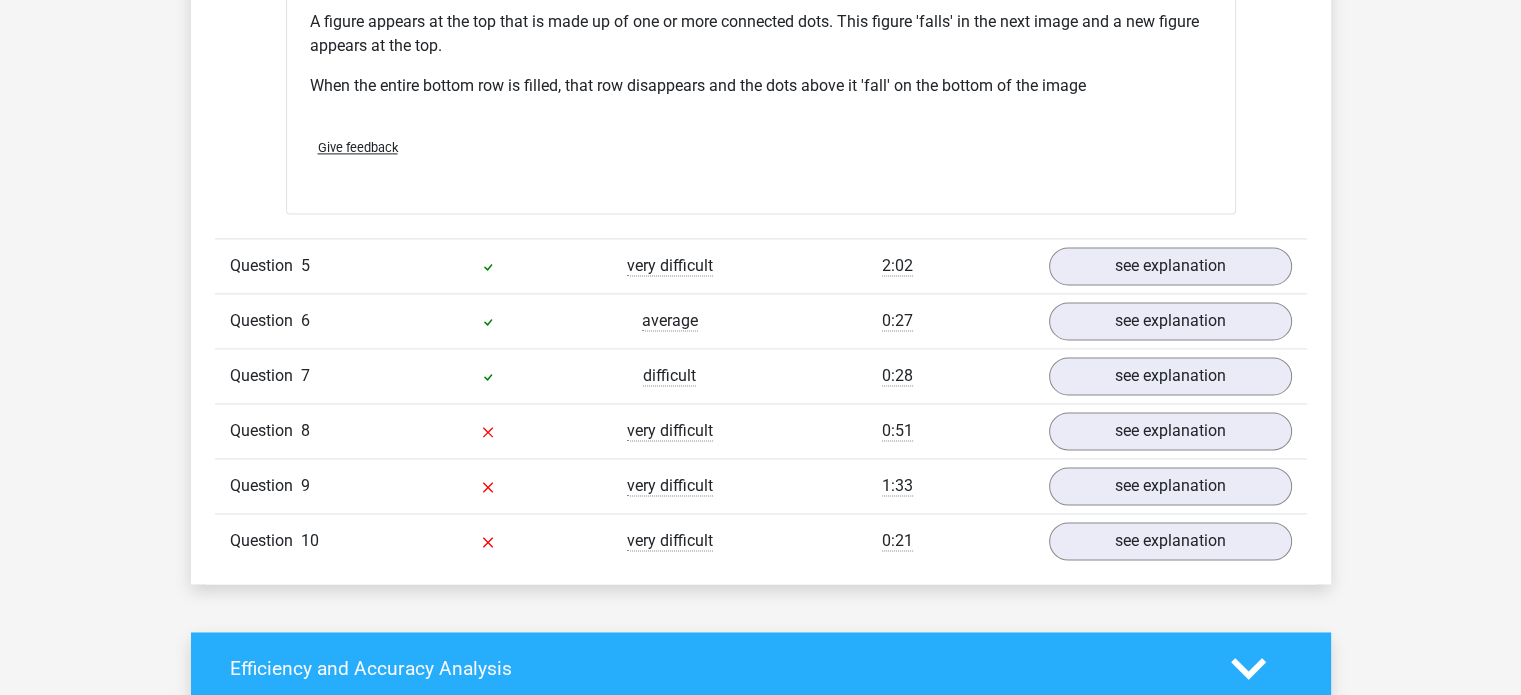 scroll, scrollTop: 2935, scrollLeft: 0, axis: vertical 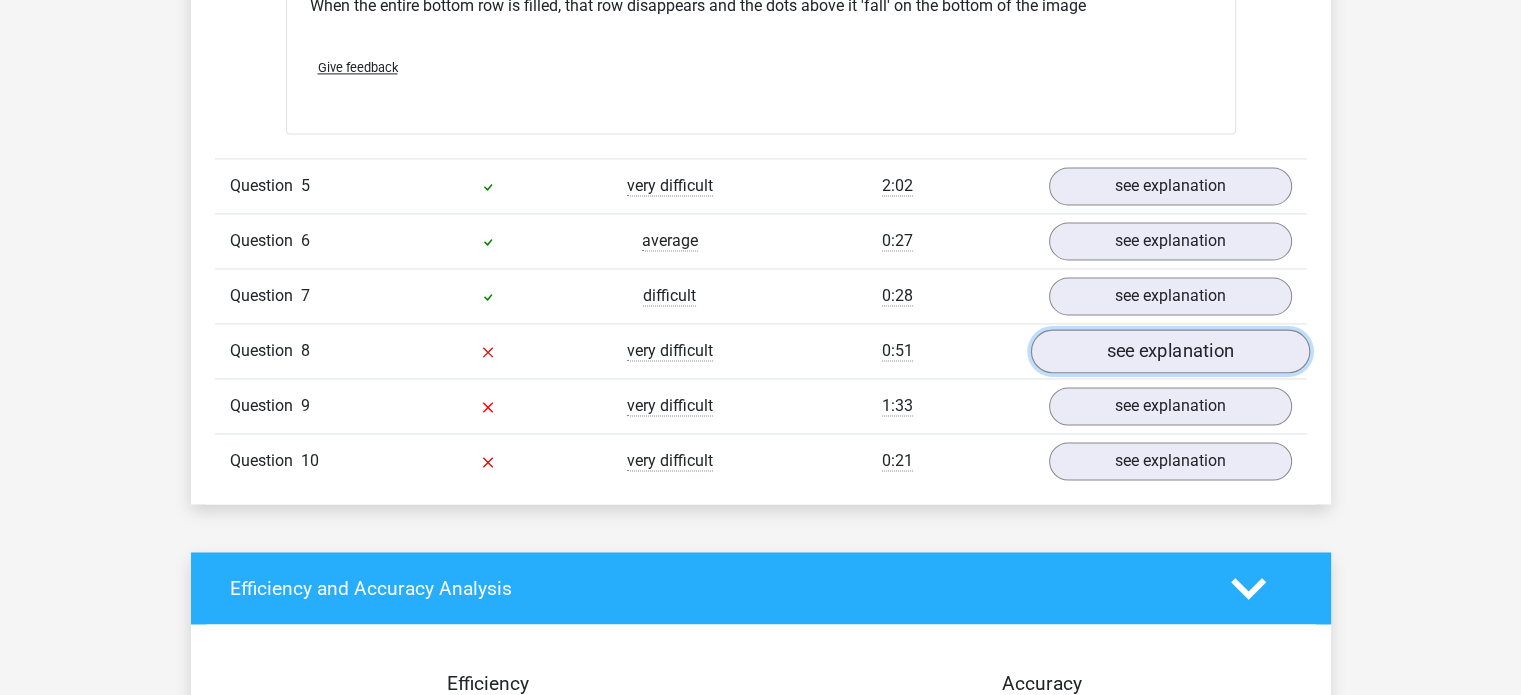 click on "see explanation" at bounding box center [1169, 352] 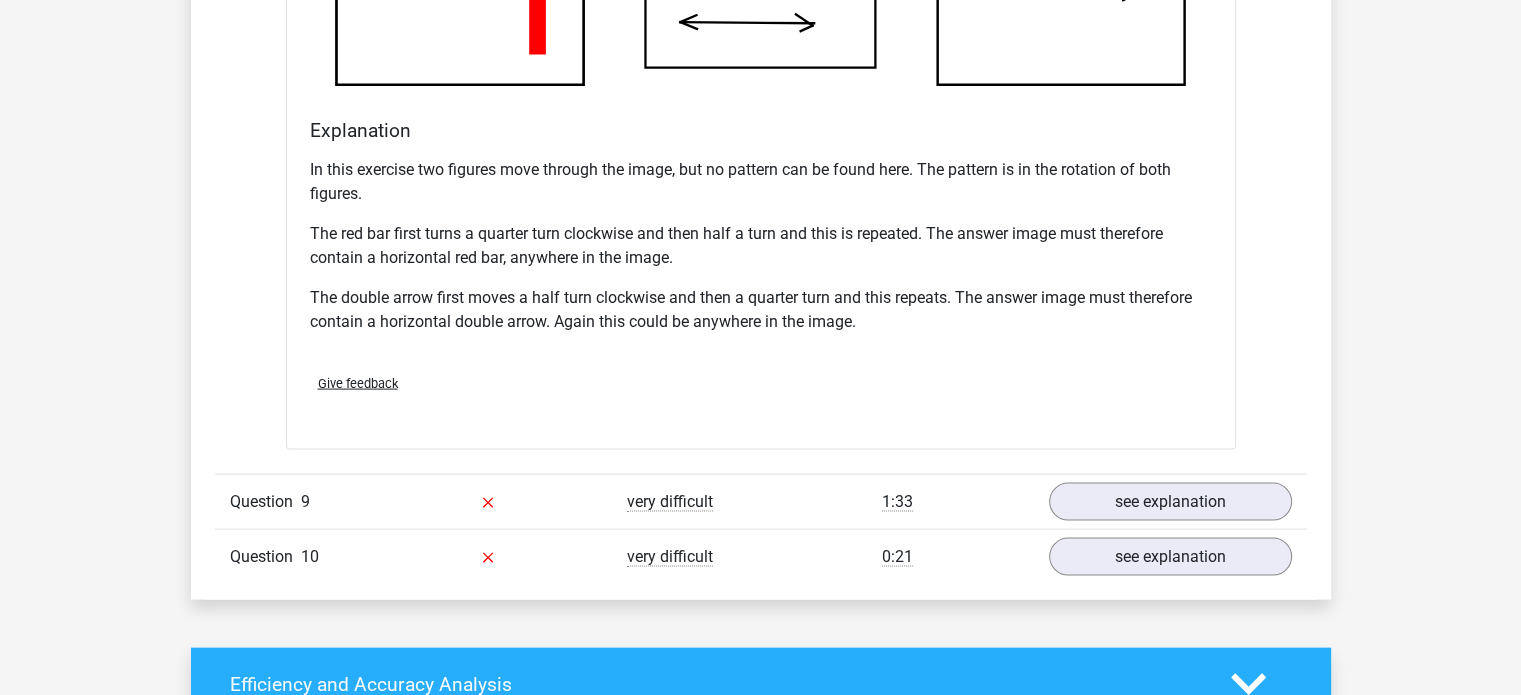 scroll, scrollTop: 4114, scrollLeft: 0, axis: vertical 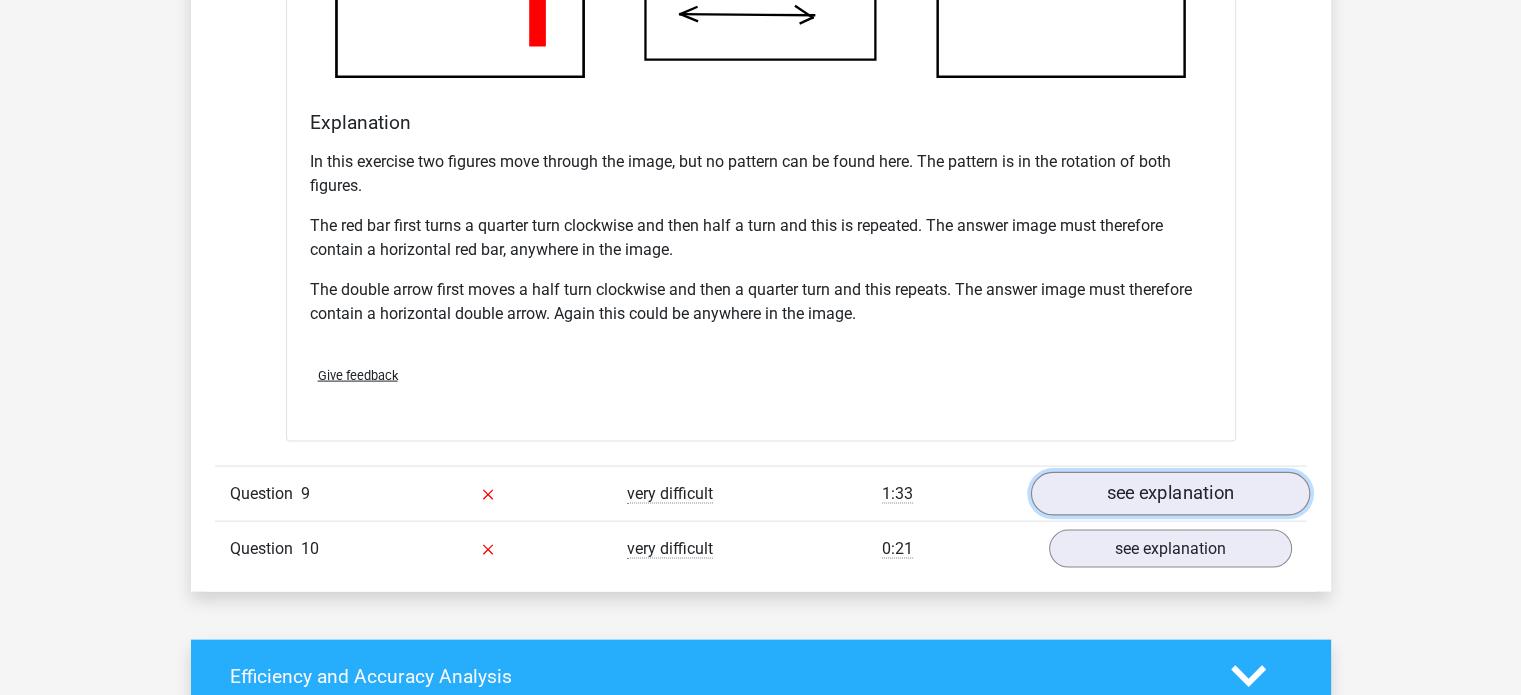 click on "see explanation" at bounding box center (1169, 494) 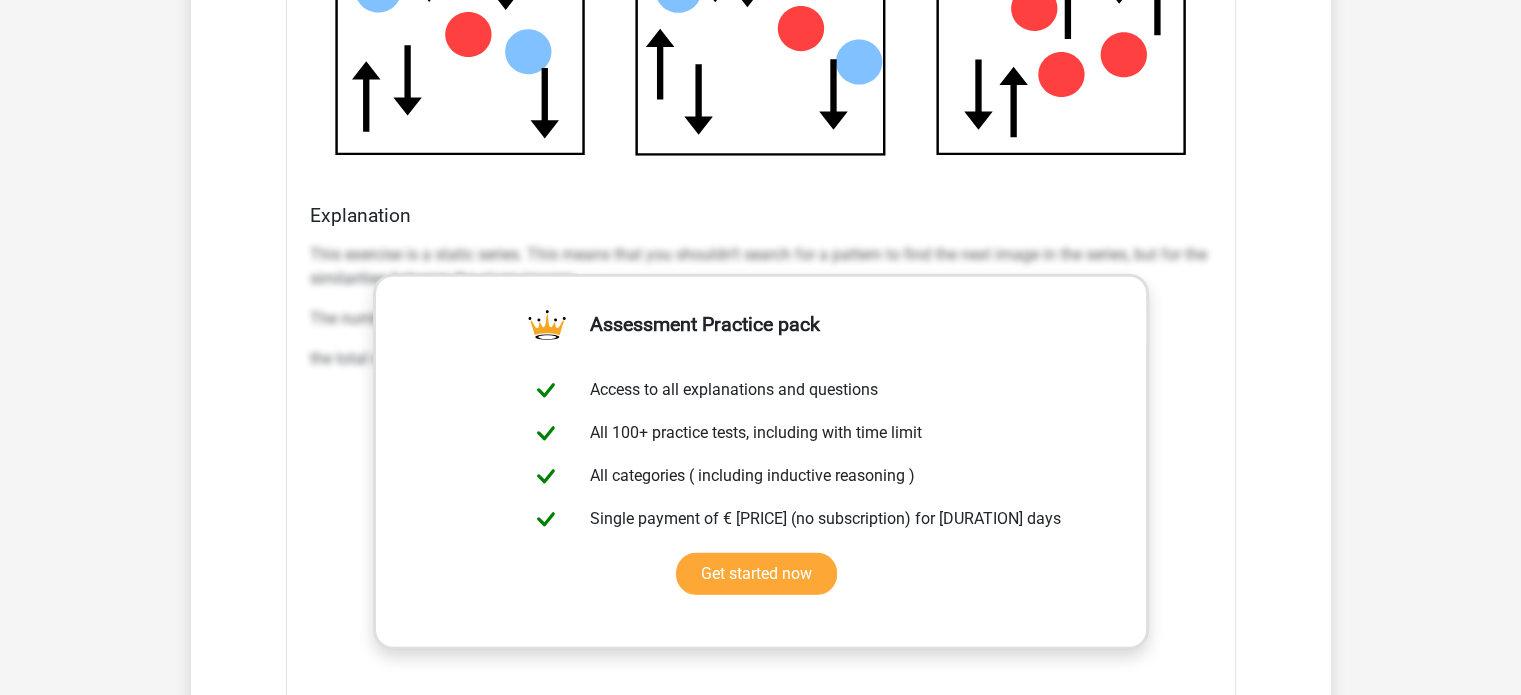 scroll, scrollTop: 5368, scrollLeft: 0, axis: vertical 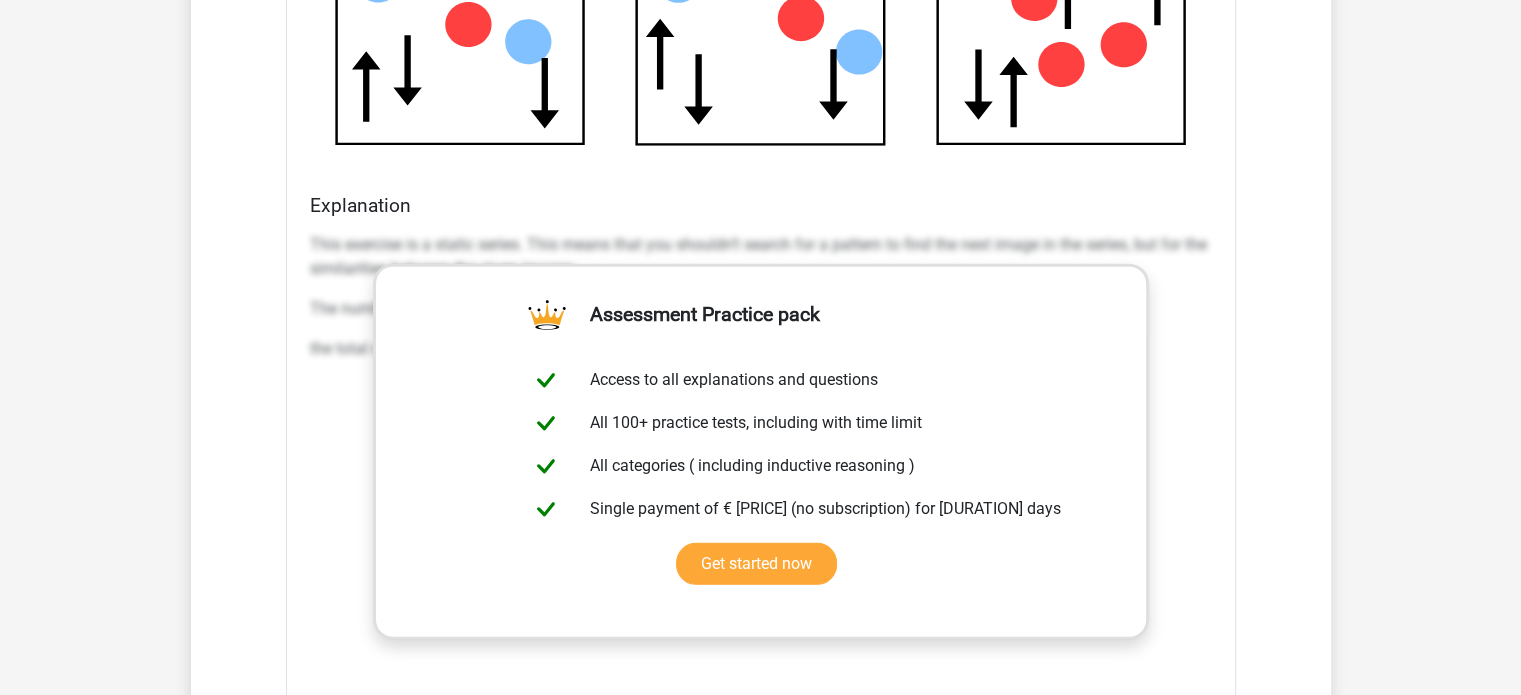 click on "Go  premium
ΧΡΥΣΑ
chryssasapountzi@gmail.com" at bounding box center [760, -1143] 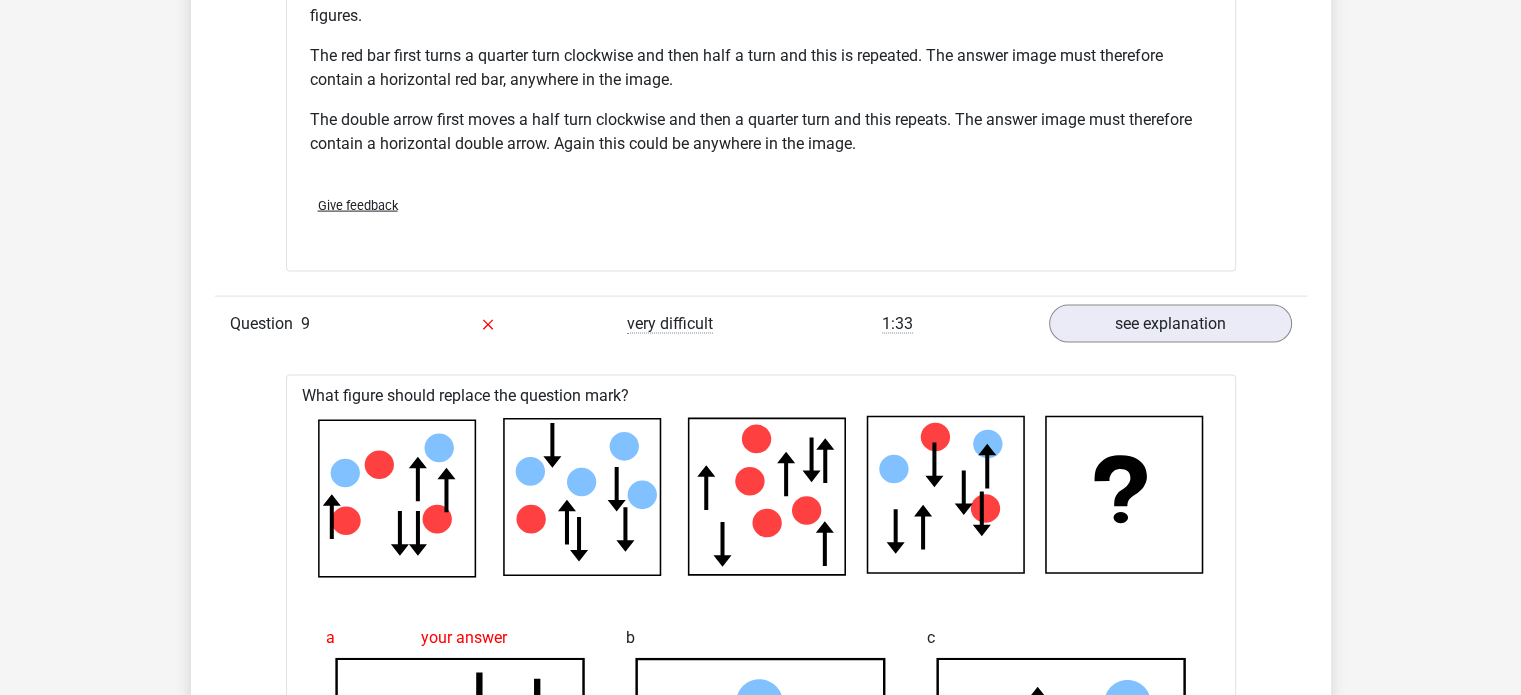 scroll, scrollTop: 4252, scrollLeft: 0, axis: vertical 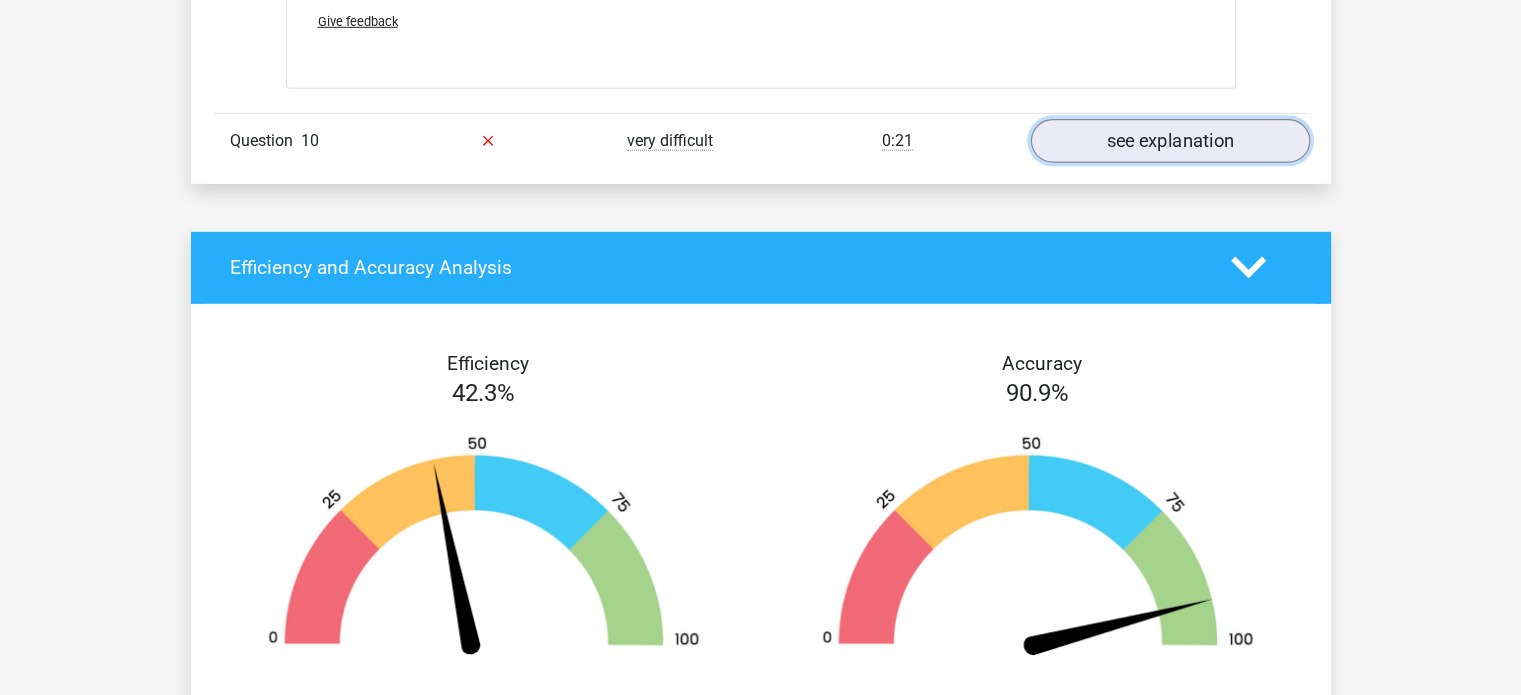 click on "see explanation" at bounding box center (1169, 141) 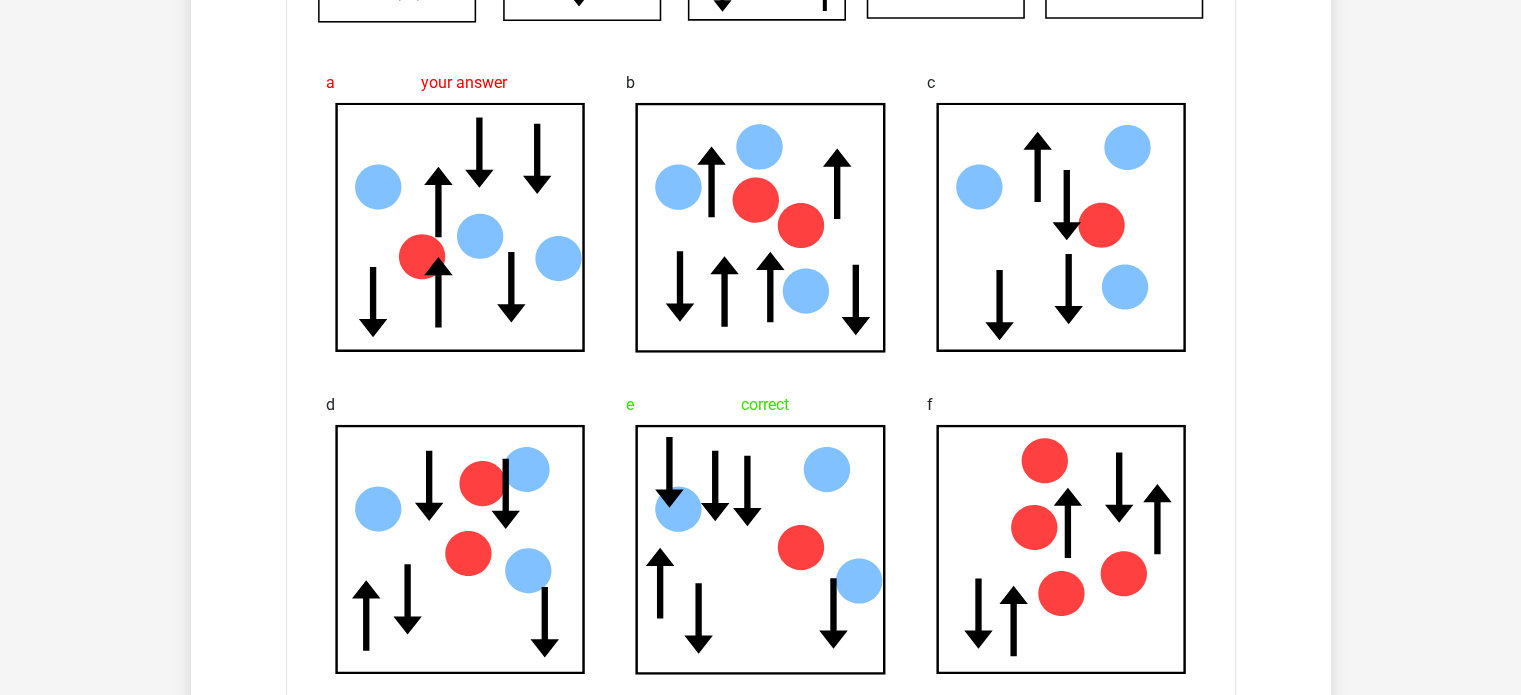 scroll, scrollTop: 4814, scrollLeft: 0, axis: vertical 